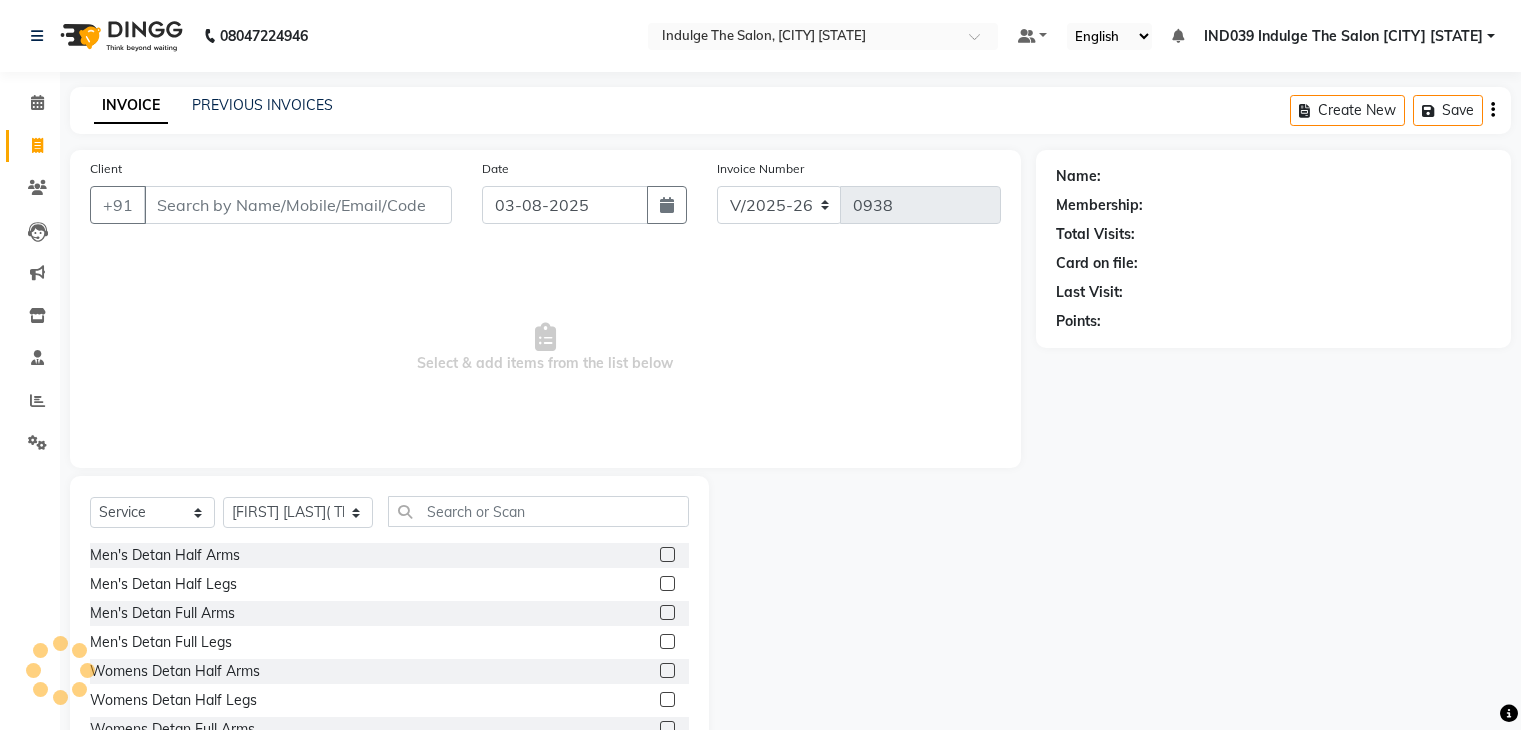 select on "7297" 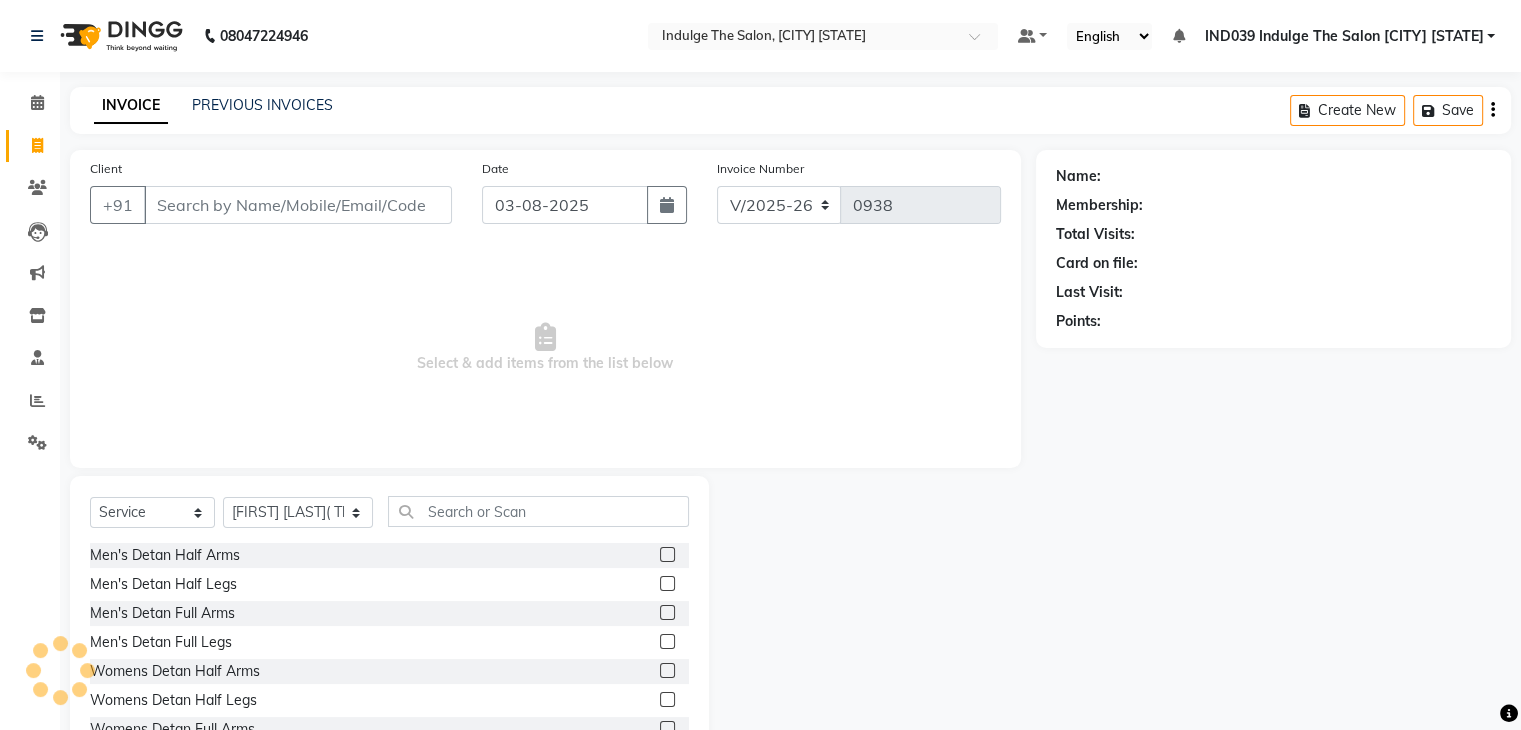scroll, scrollTop: 0, scrollLeft: 0, axis: both 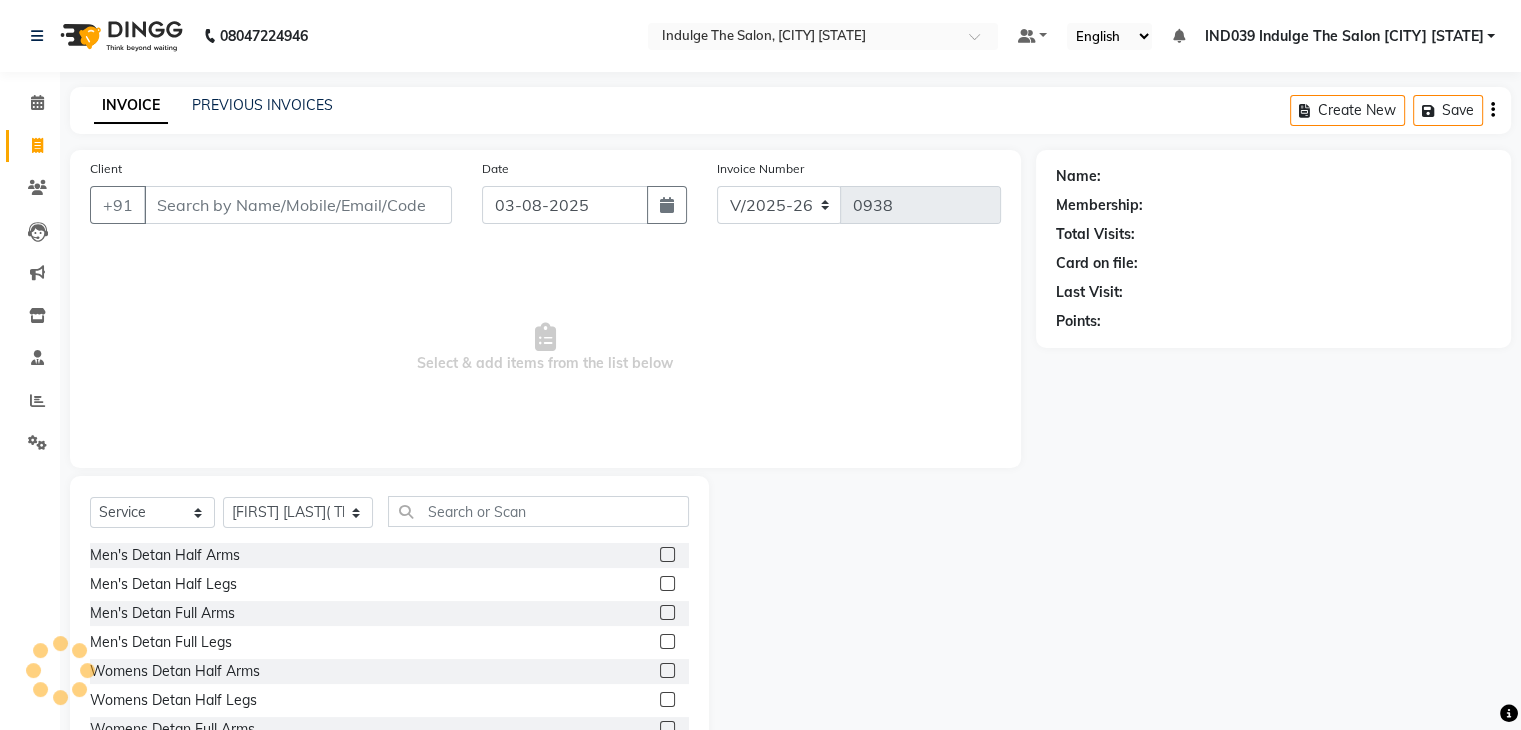 click 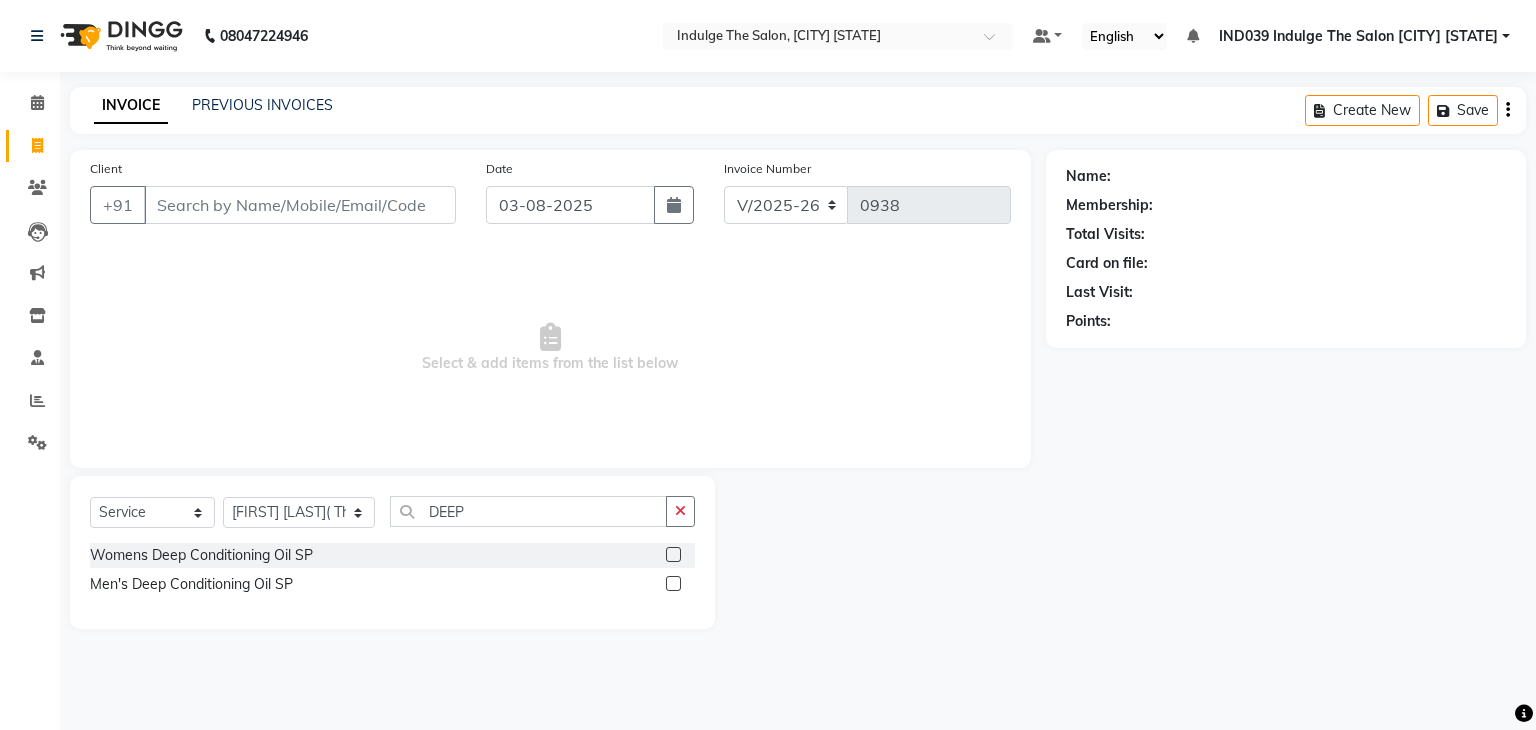 type on "DEEP" 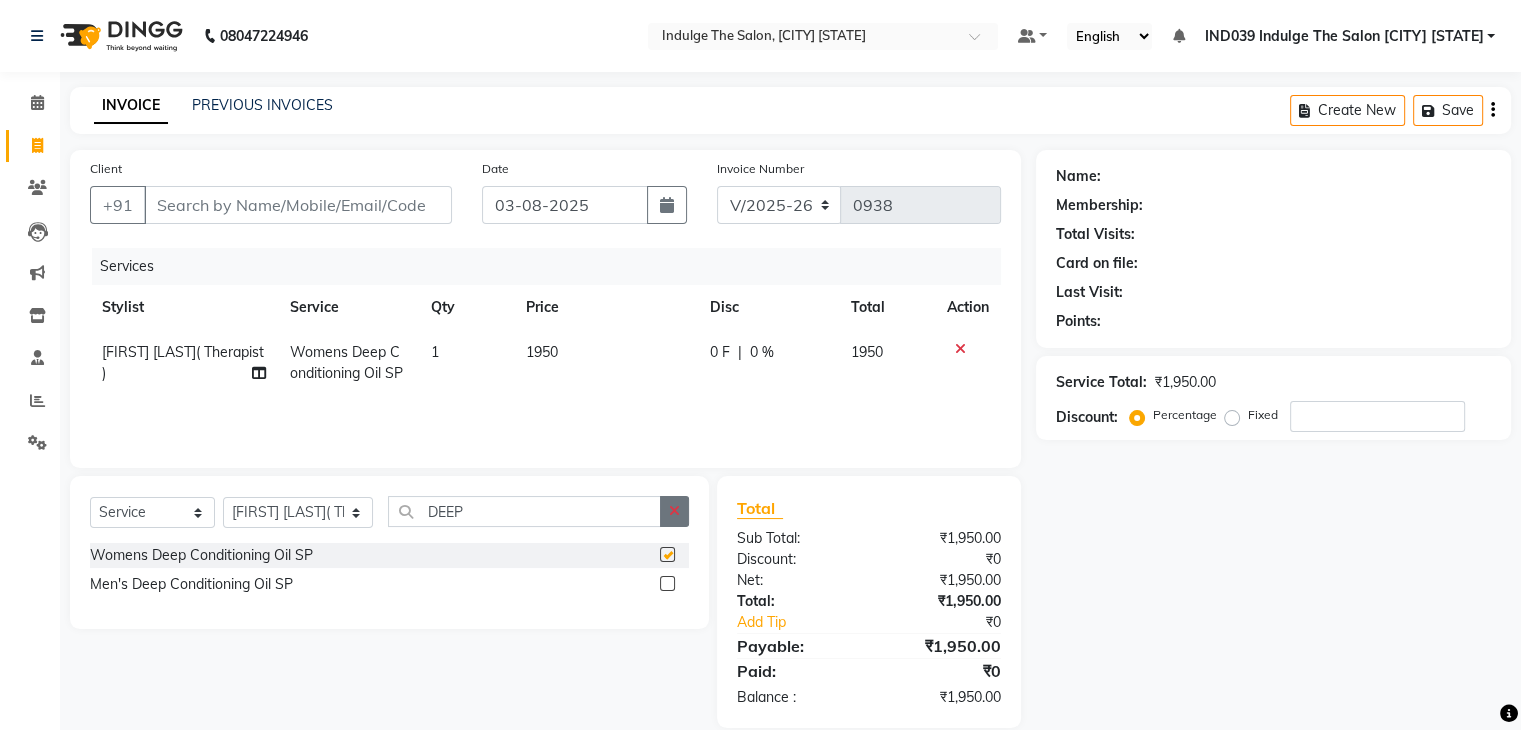 checkbox on "false" 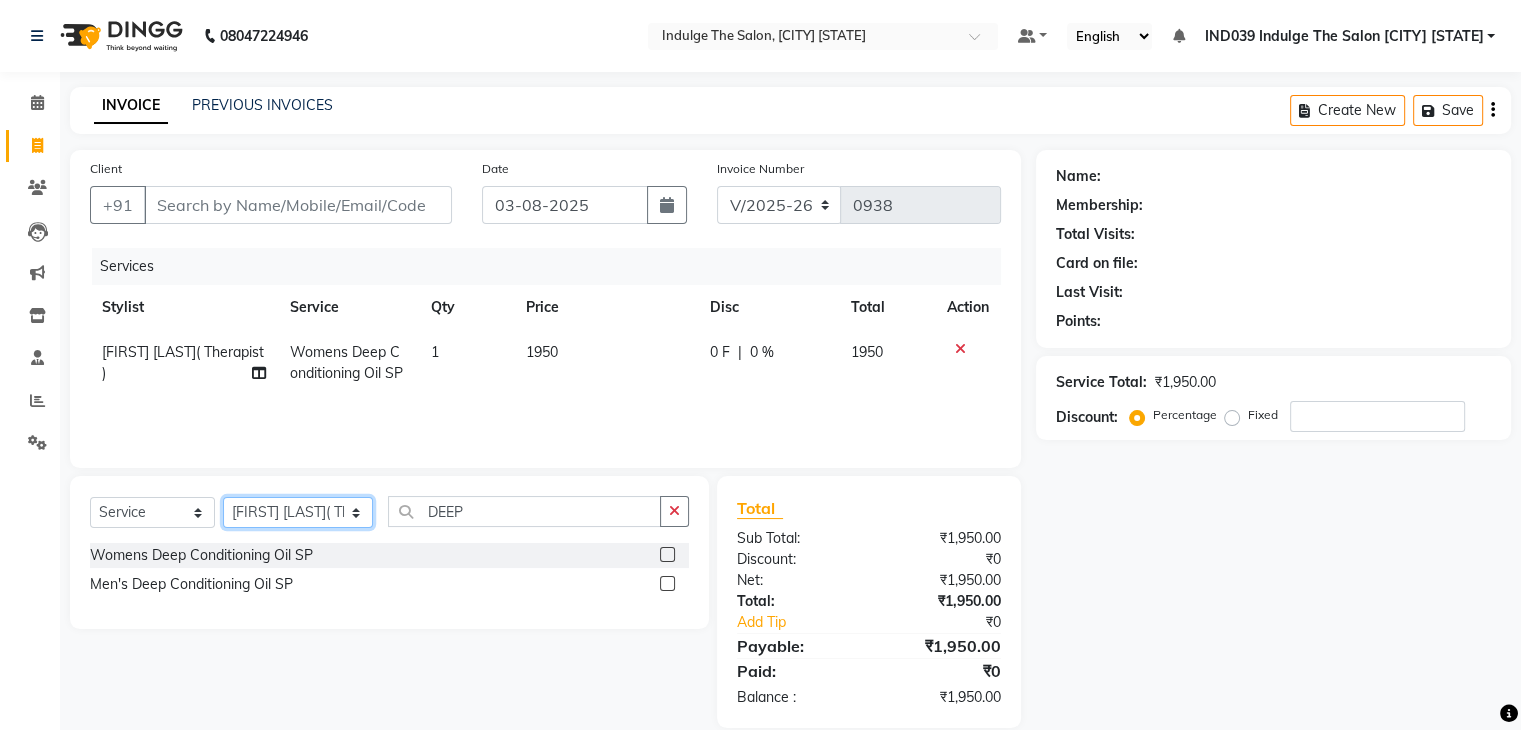 click on "Select Stylist [FIRST] [LAST]( Therapist ) [FIRST] [LAST] [FIRST] [LAST] [FIRST] [LAST] [FIRST] [LAST] [FIRST] [LAST] [FIRST] [LAST]  [FIRST] [LAST] [FIRST] [LAST]" 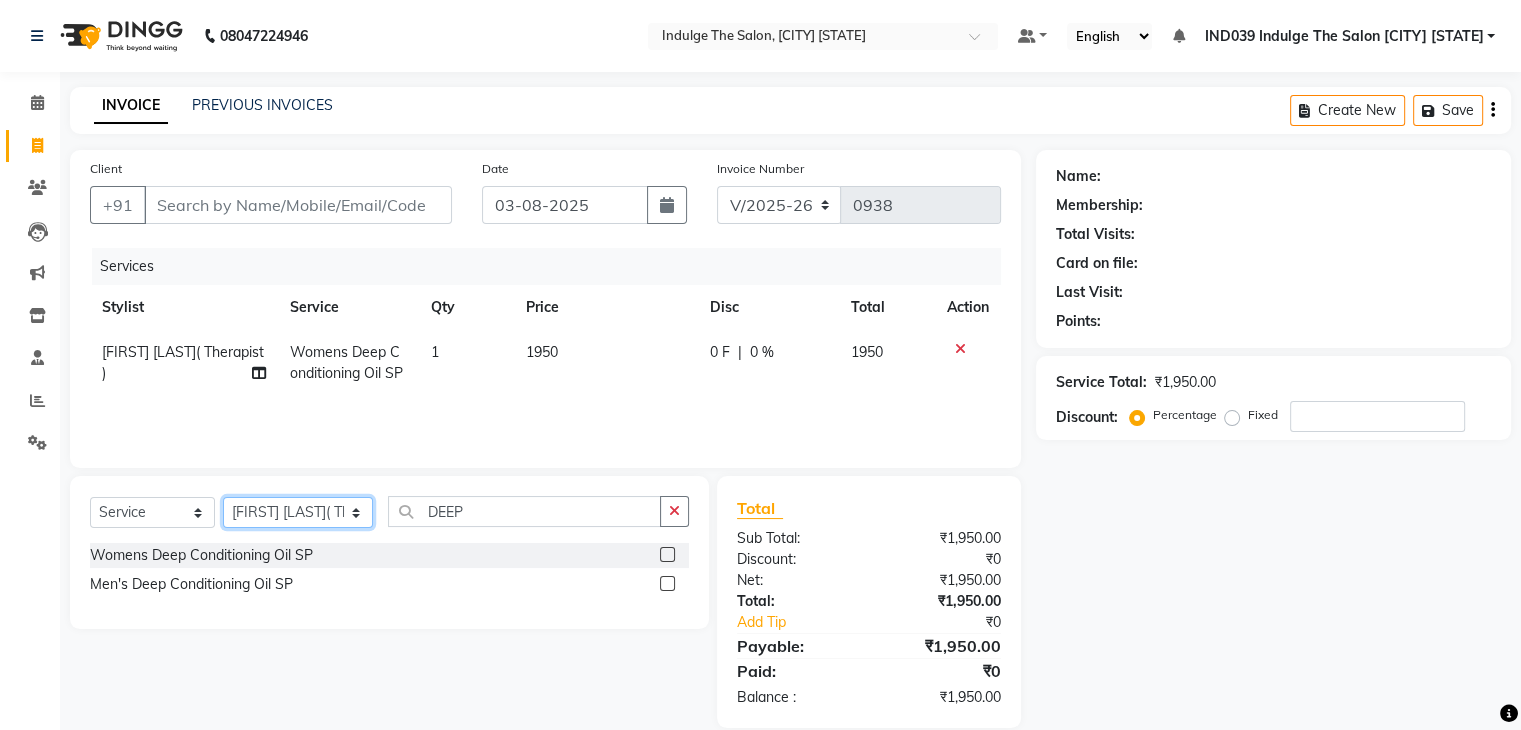 select on "[PHONE]" 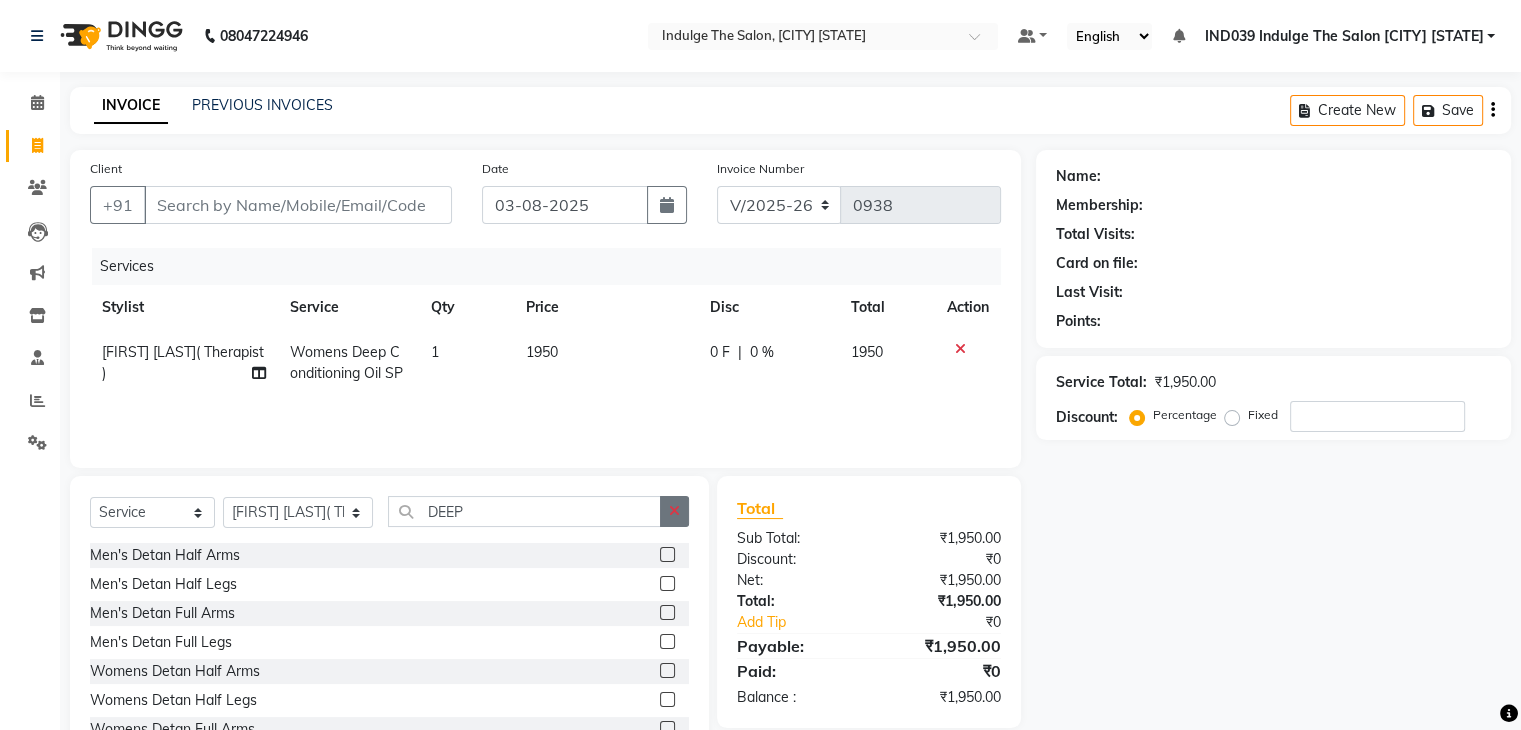 click 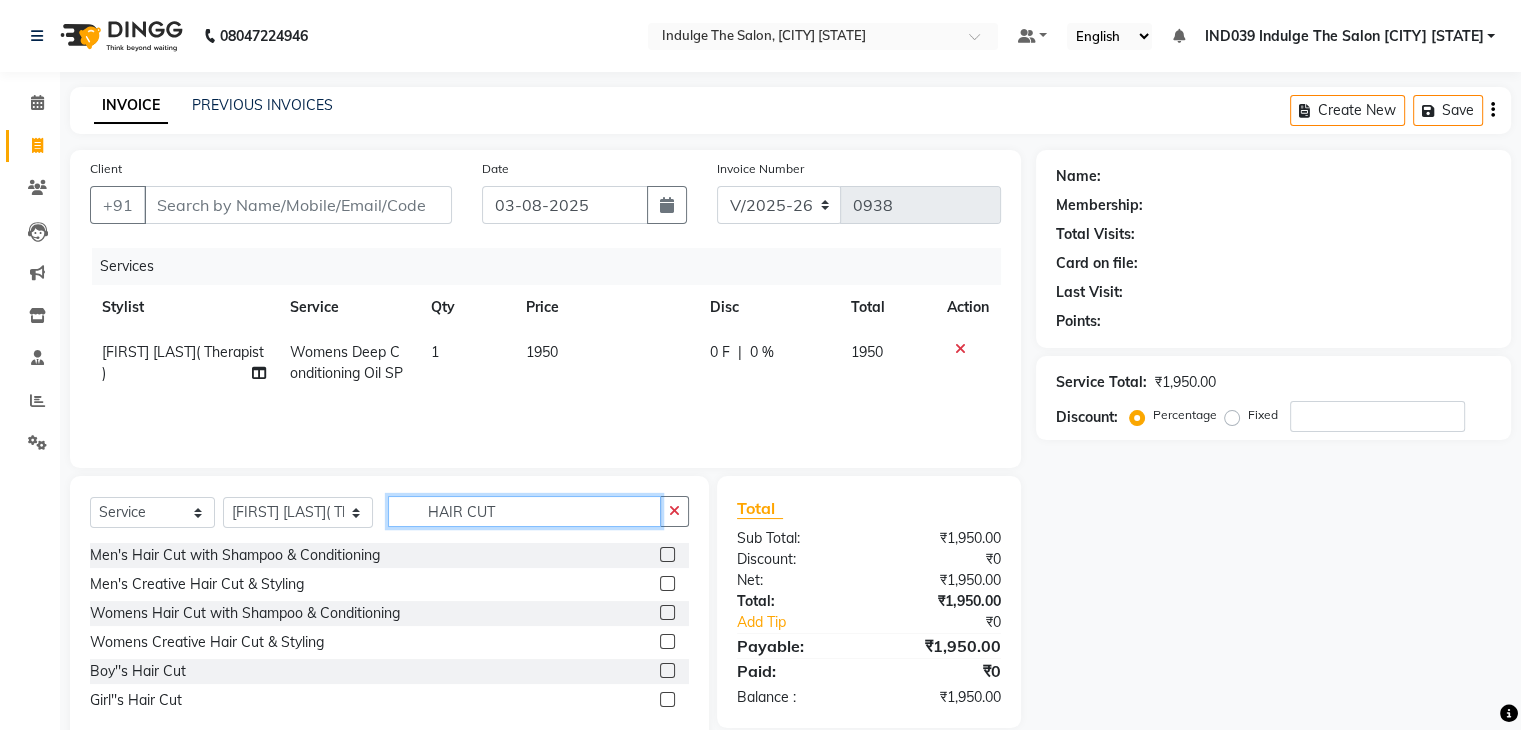type on "HAIR CUT" 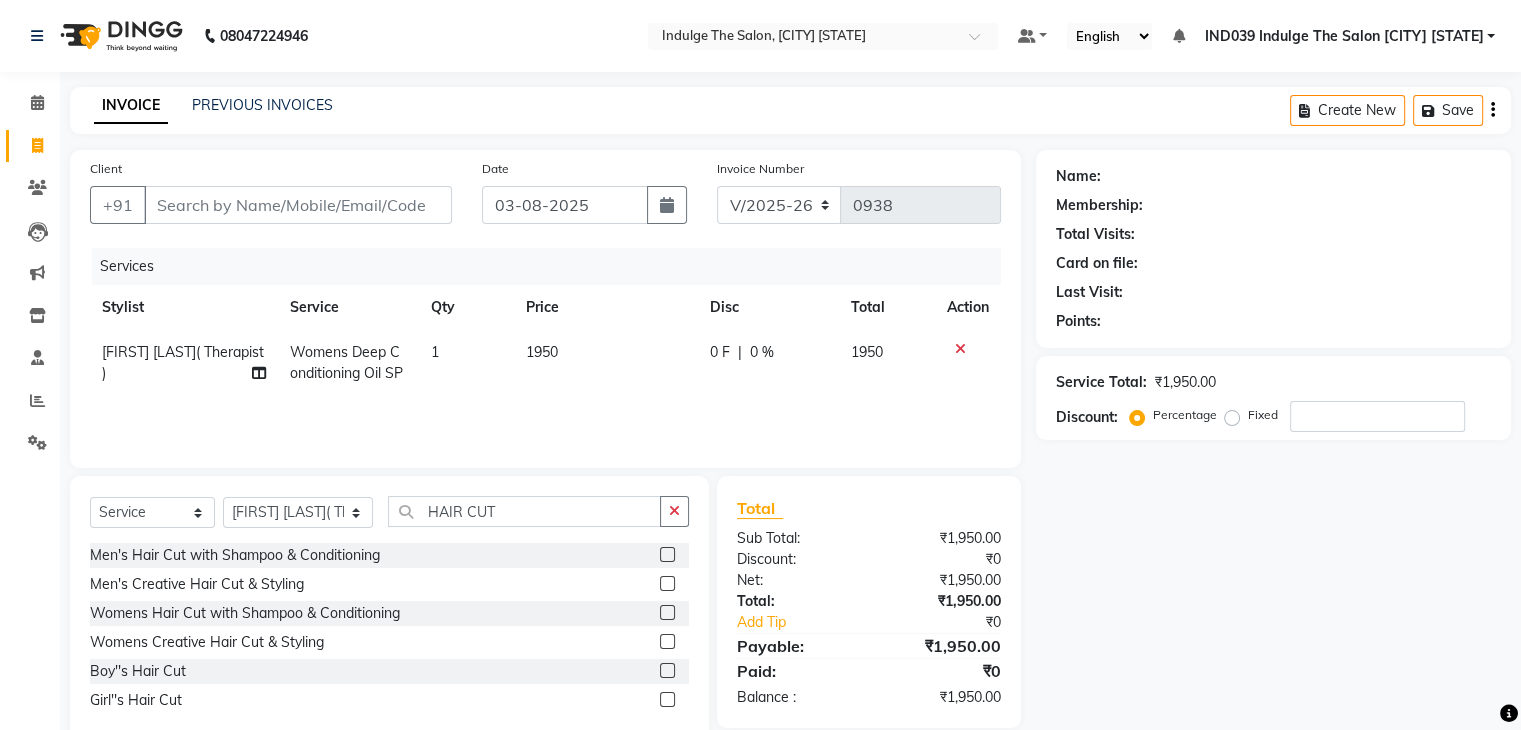click 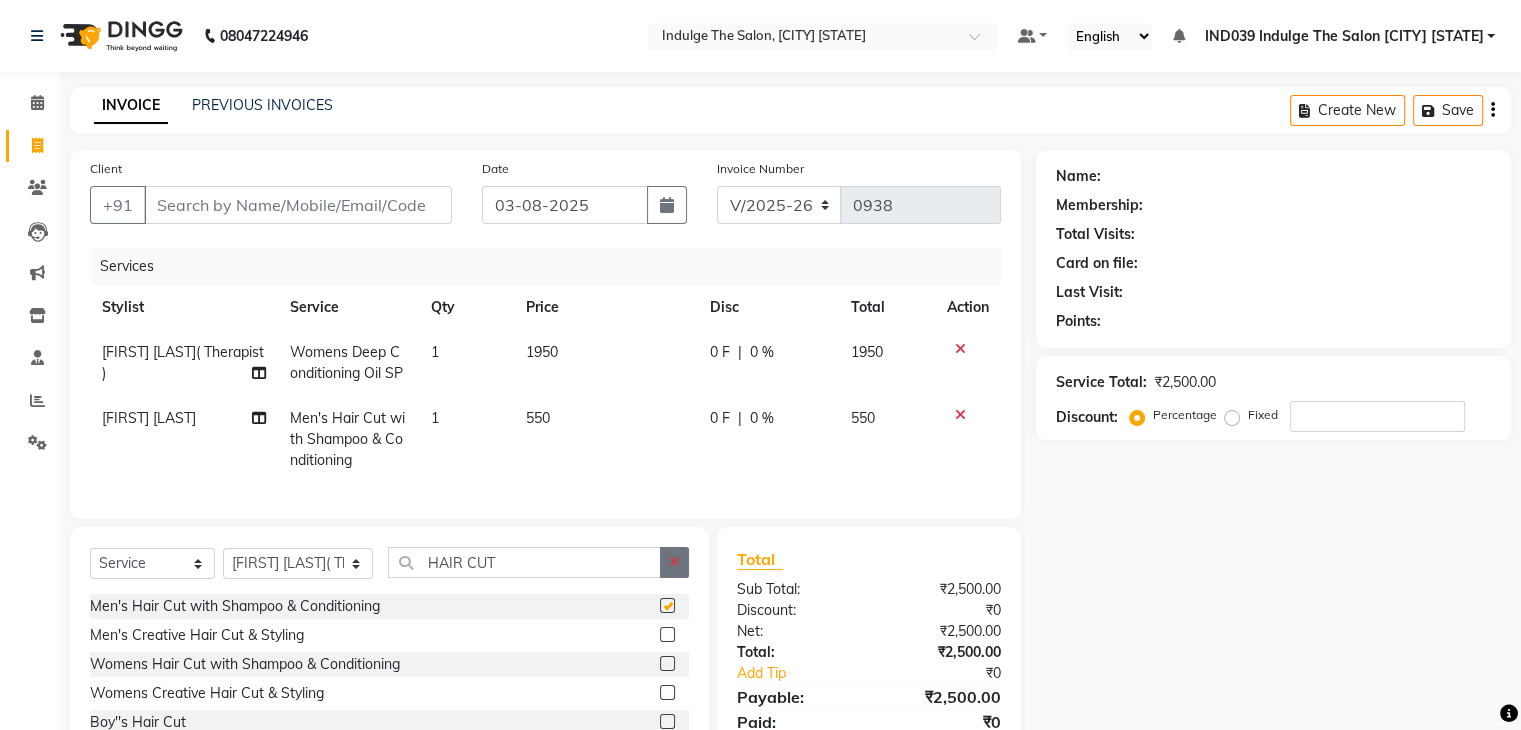 checkbox on "false" 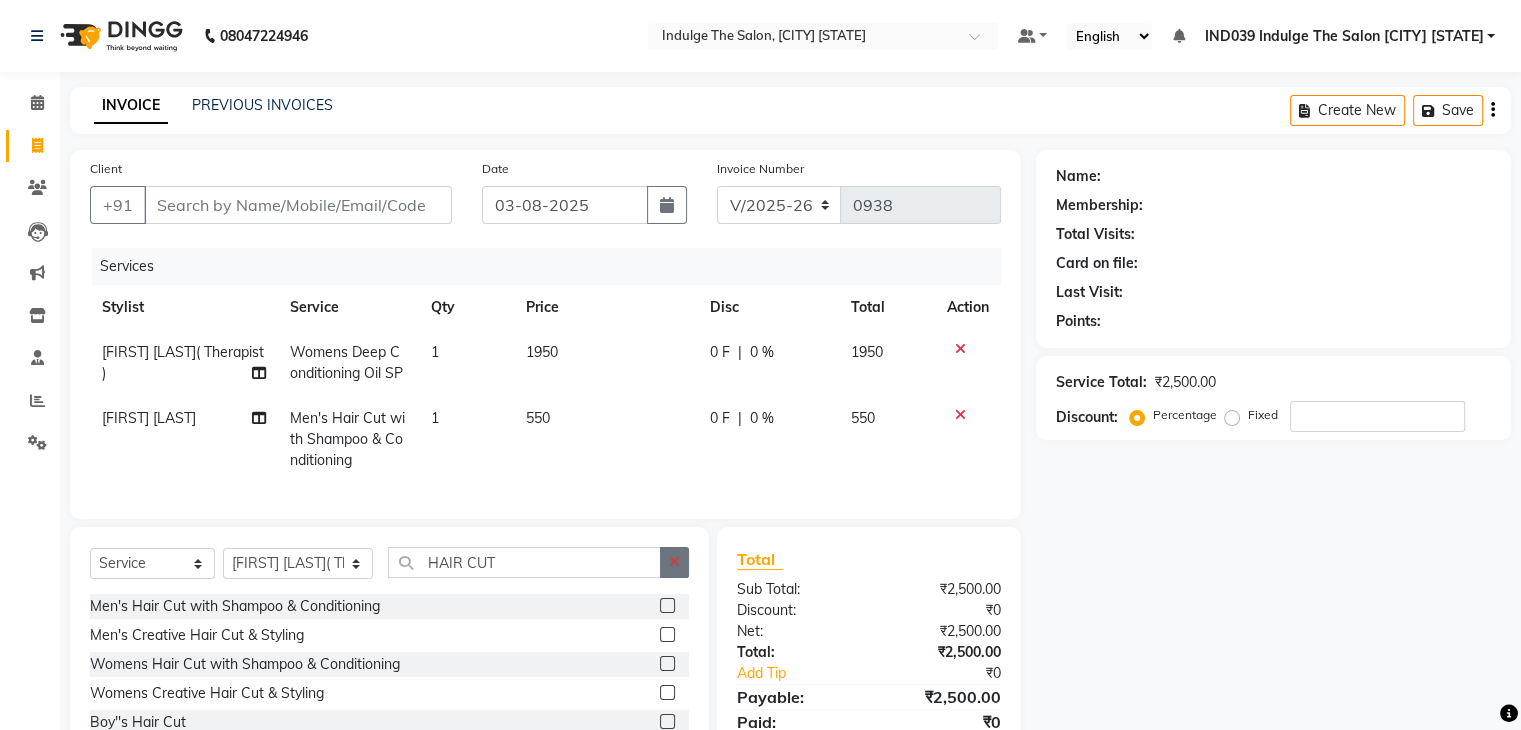 click 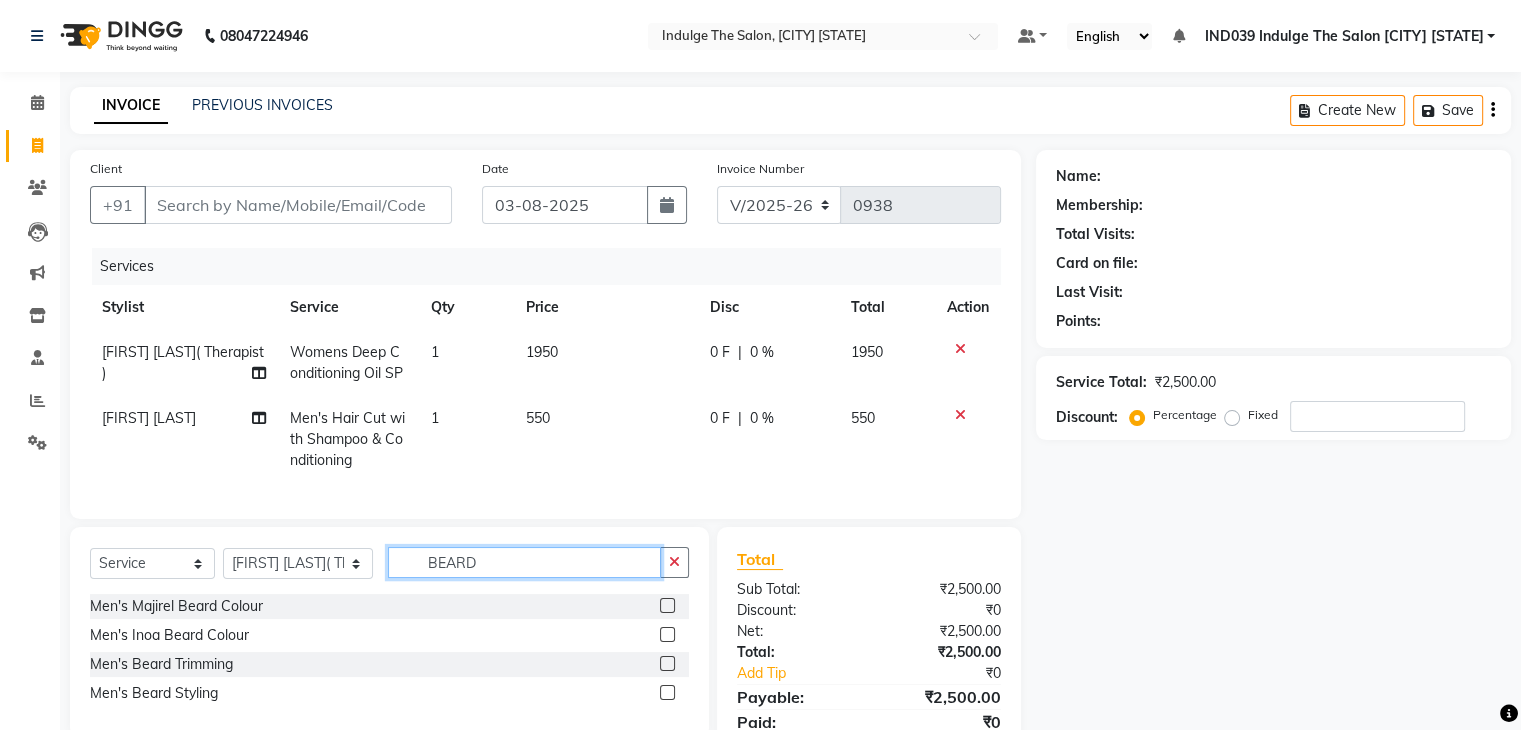 scroll, scrollTop: 95, scrollLeft: 0, axis: vertical 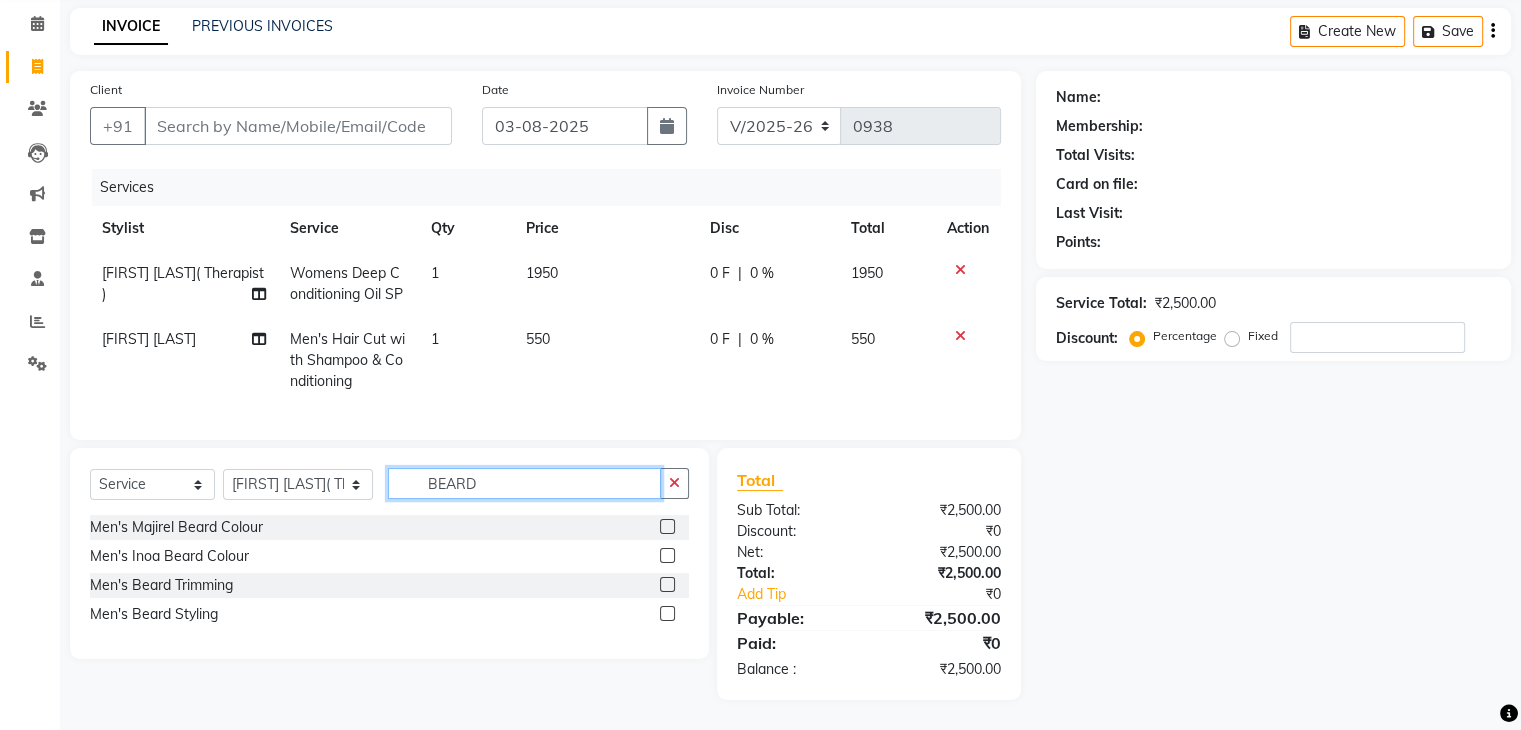 type on "BEARD" 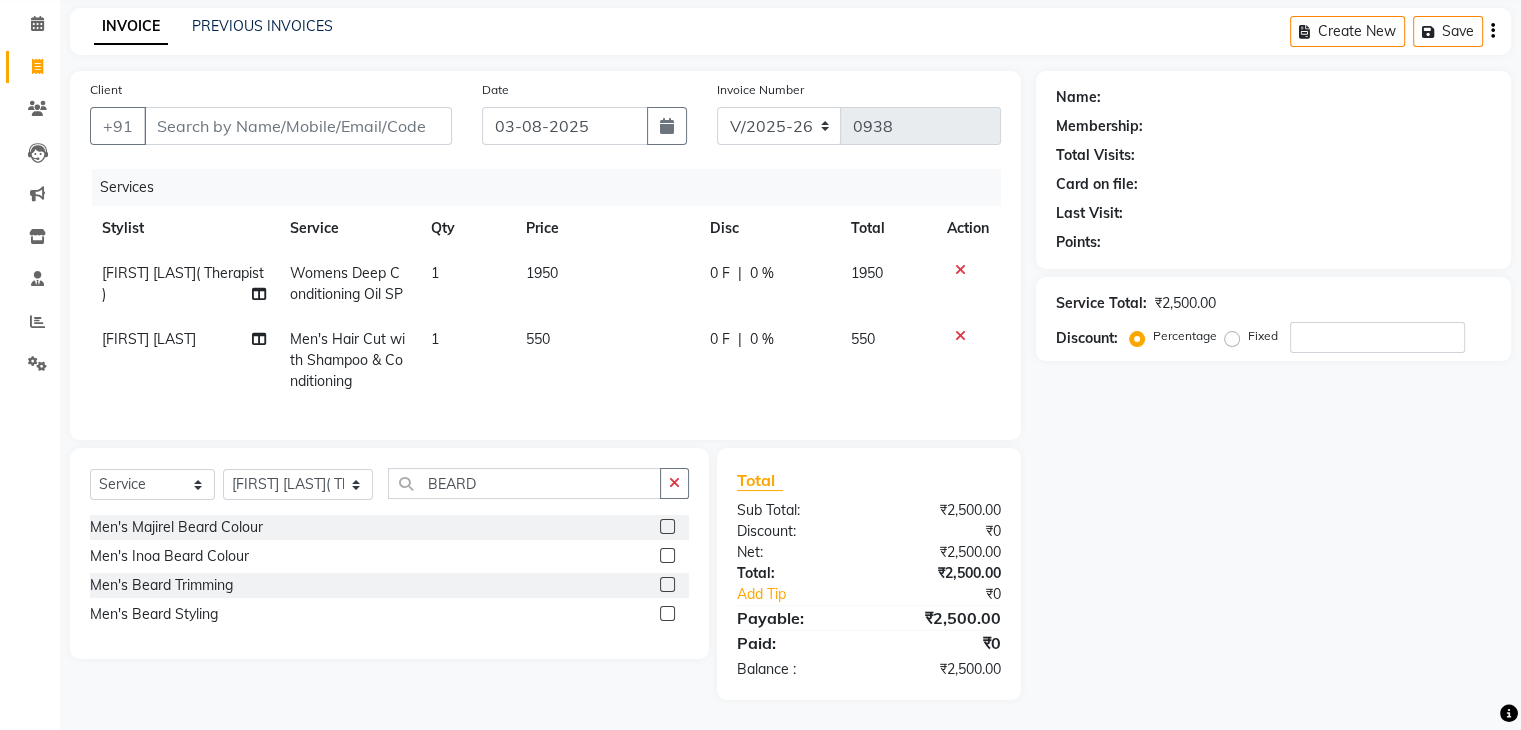 click 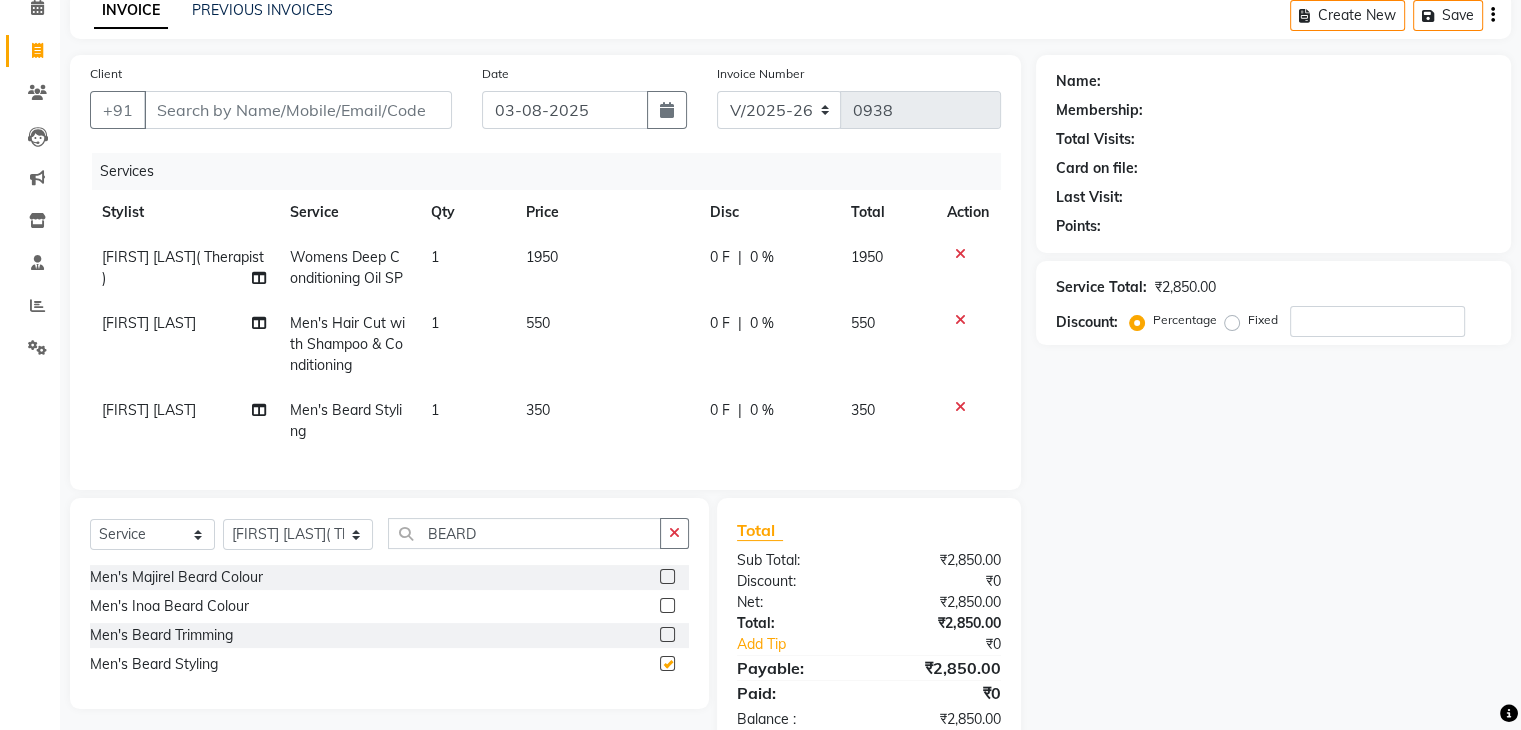 checkbox on "false" 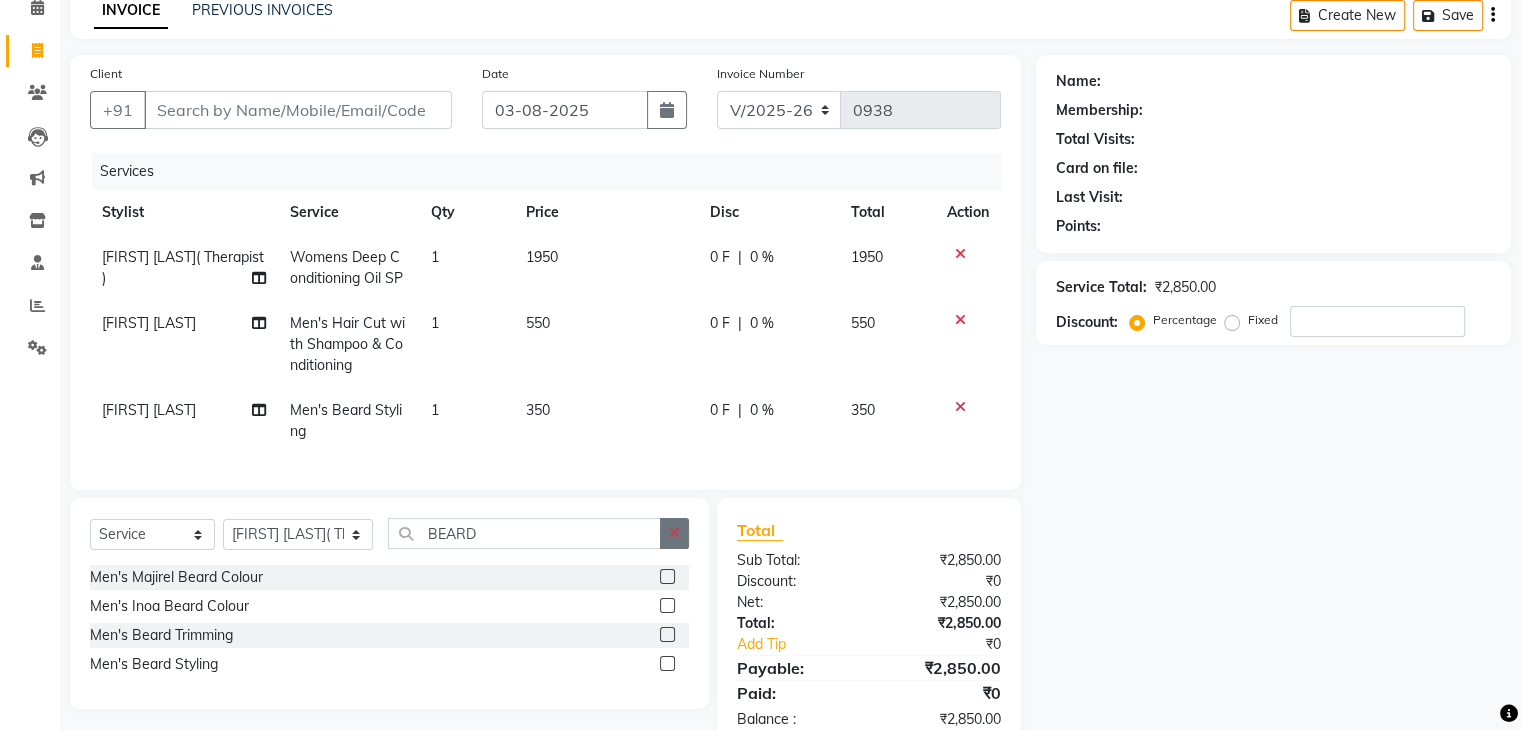 click 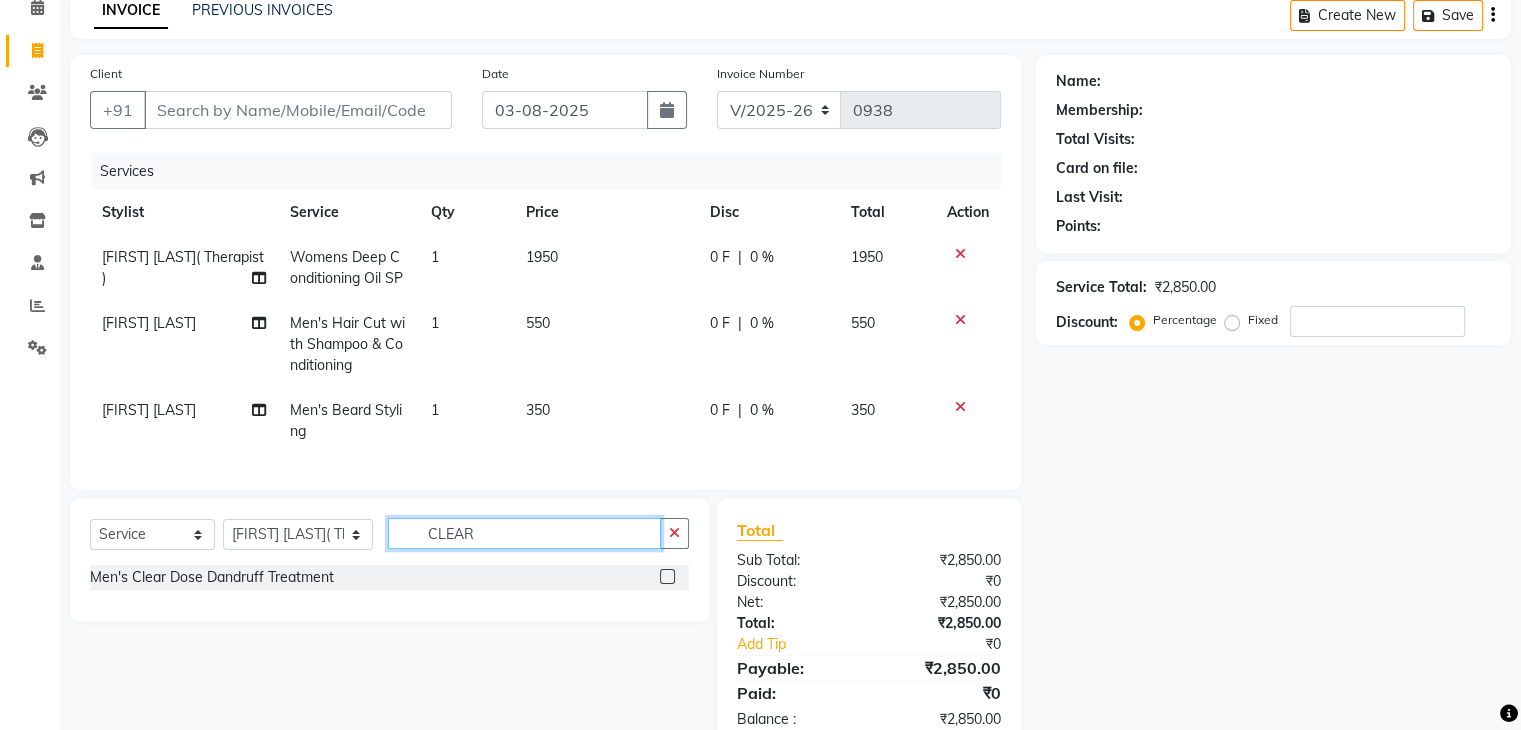 type on "CLEAR" 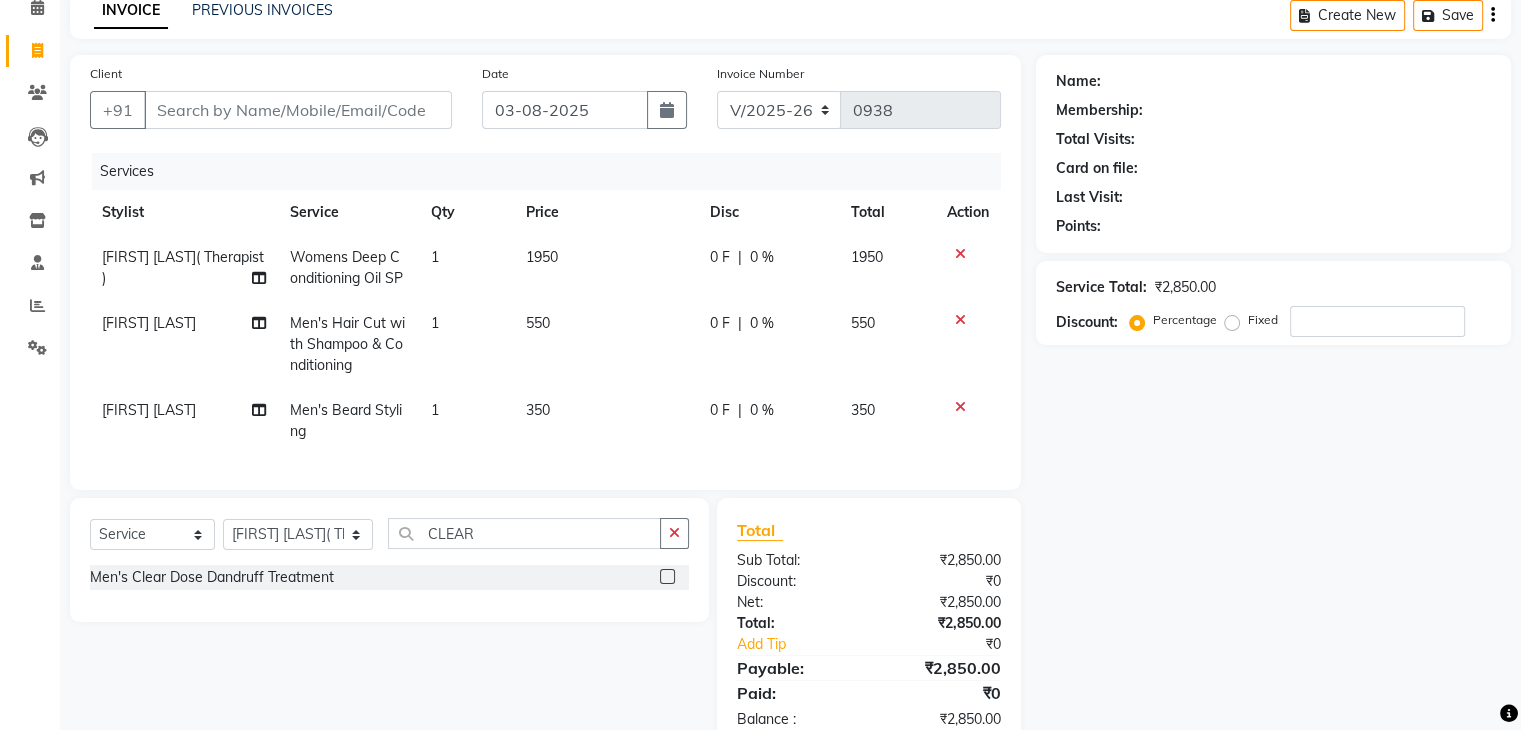 click 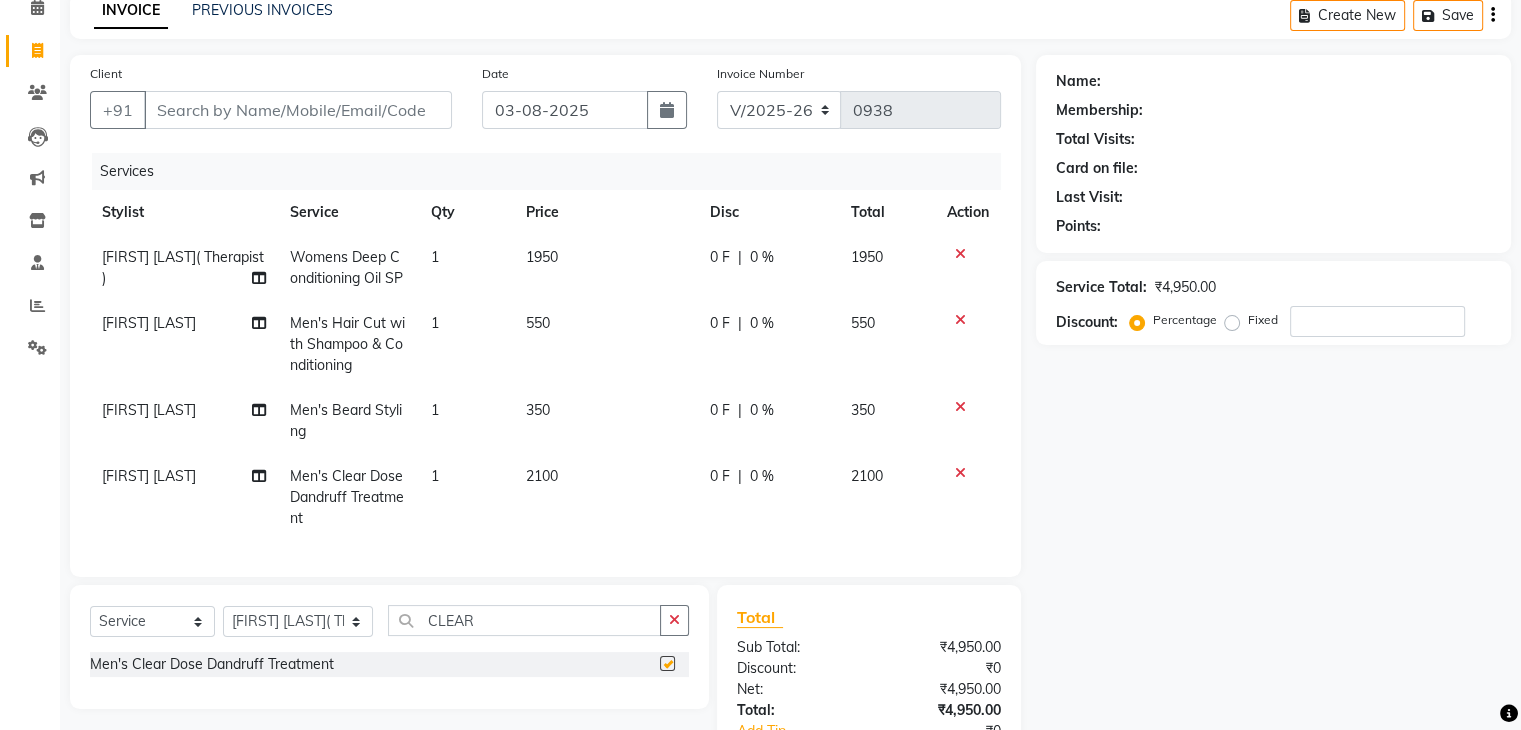 checkbox on "false" 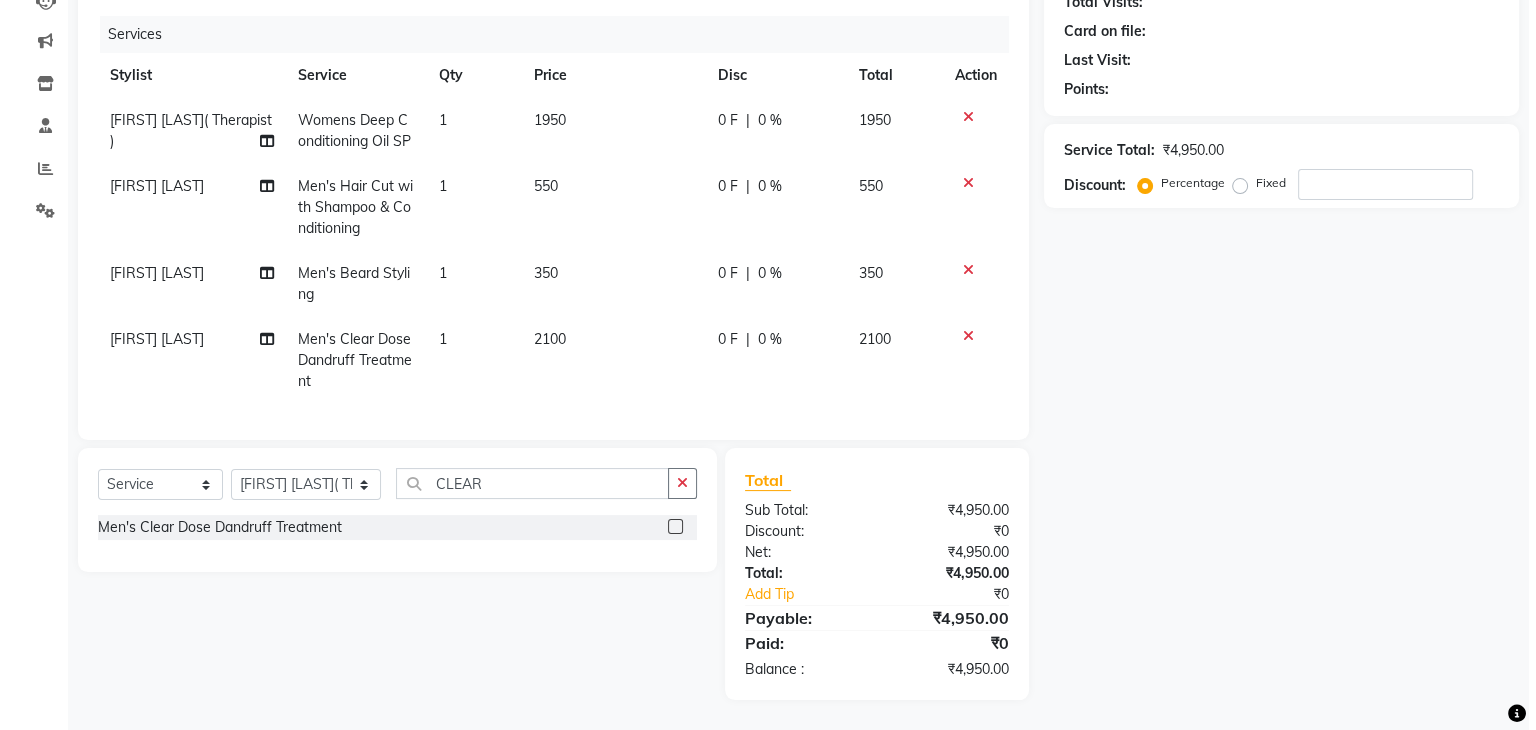 scroll, scrollTop: 148, scrollLeft: 0, axis: vertical 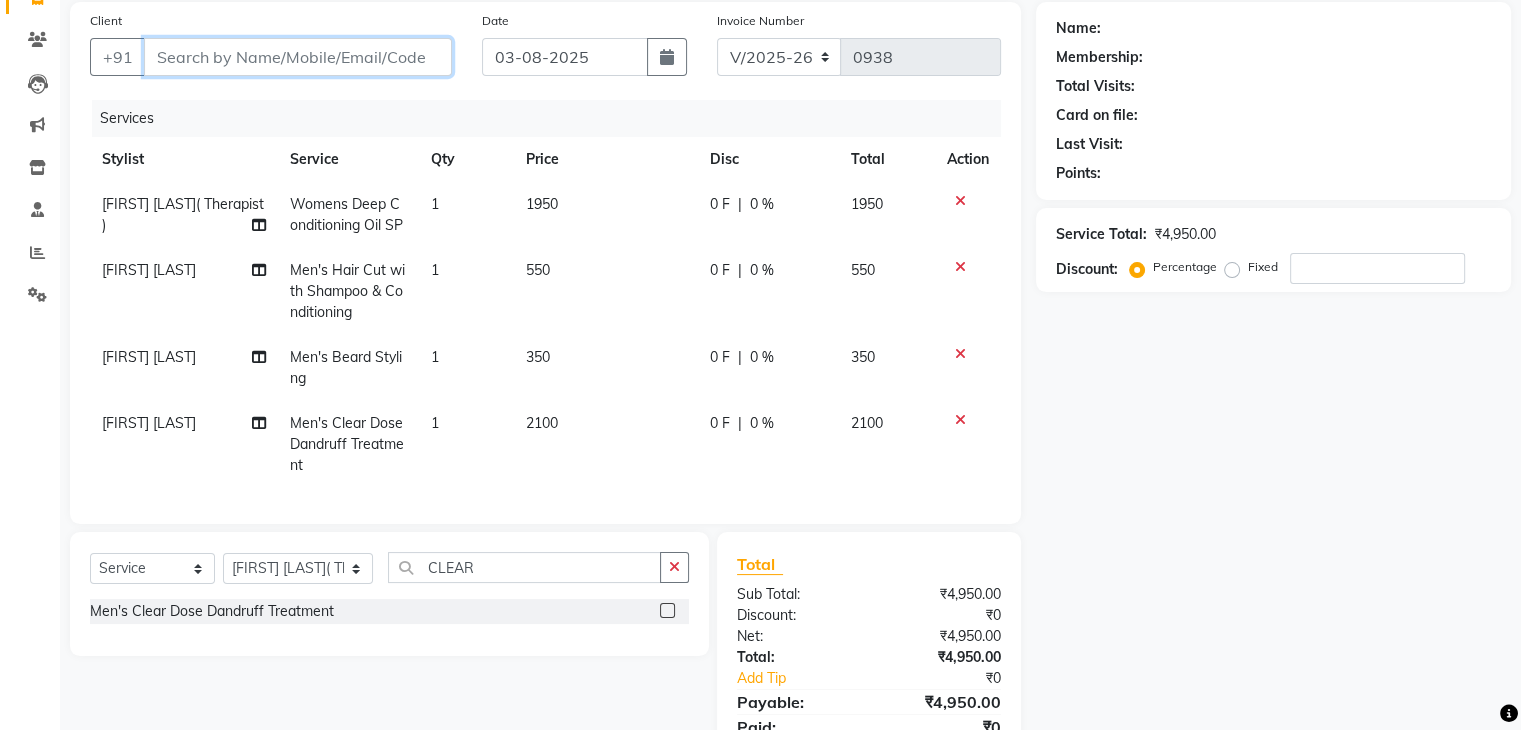 click on "Client" at bounding box center (298, 57) 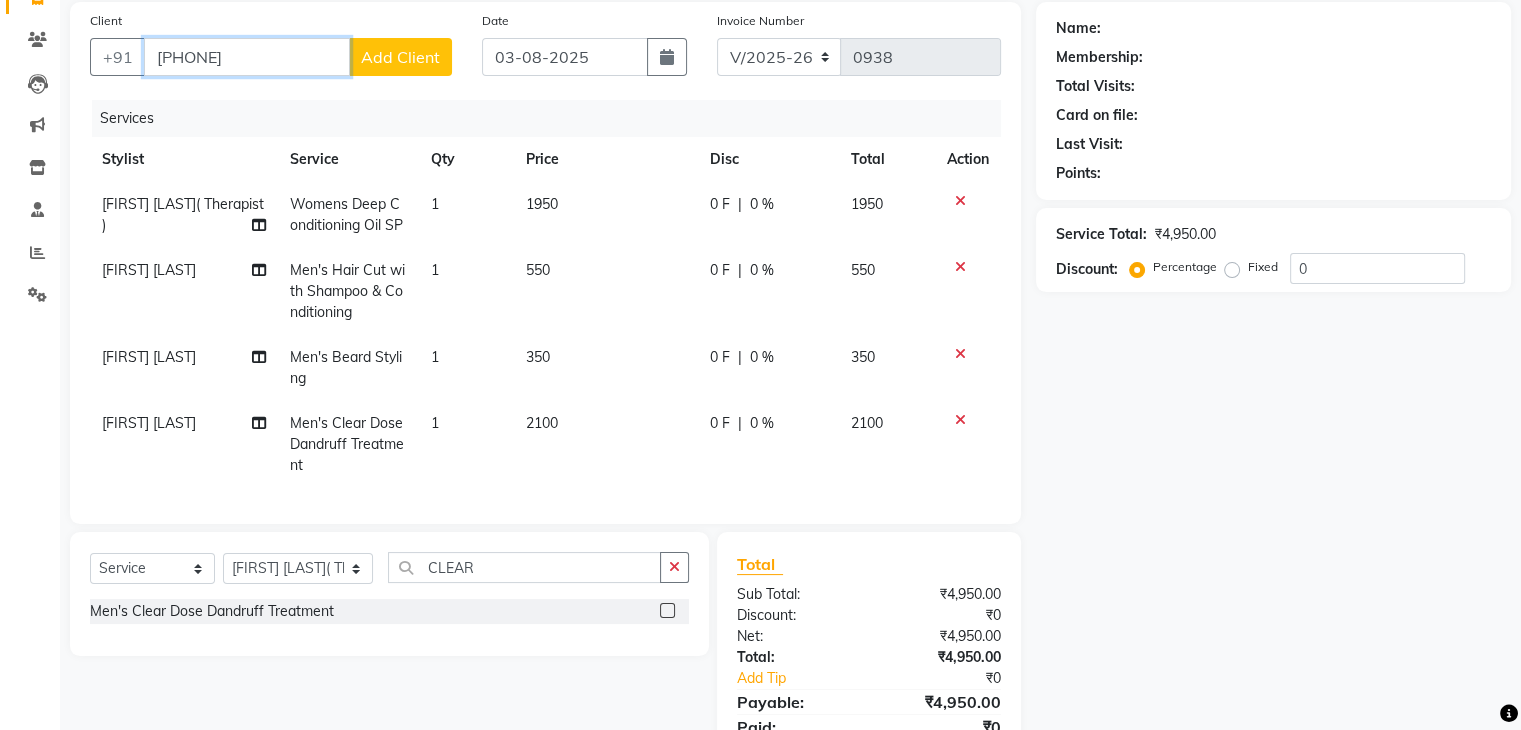 type on "[PHONE]" 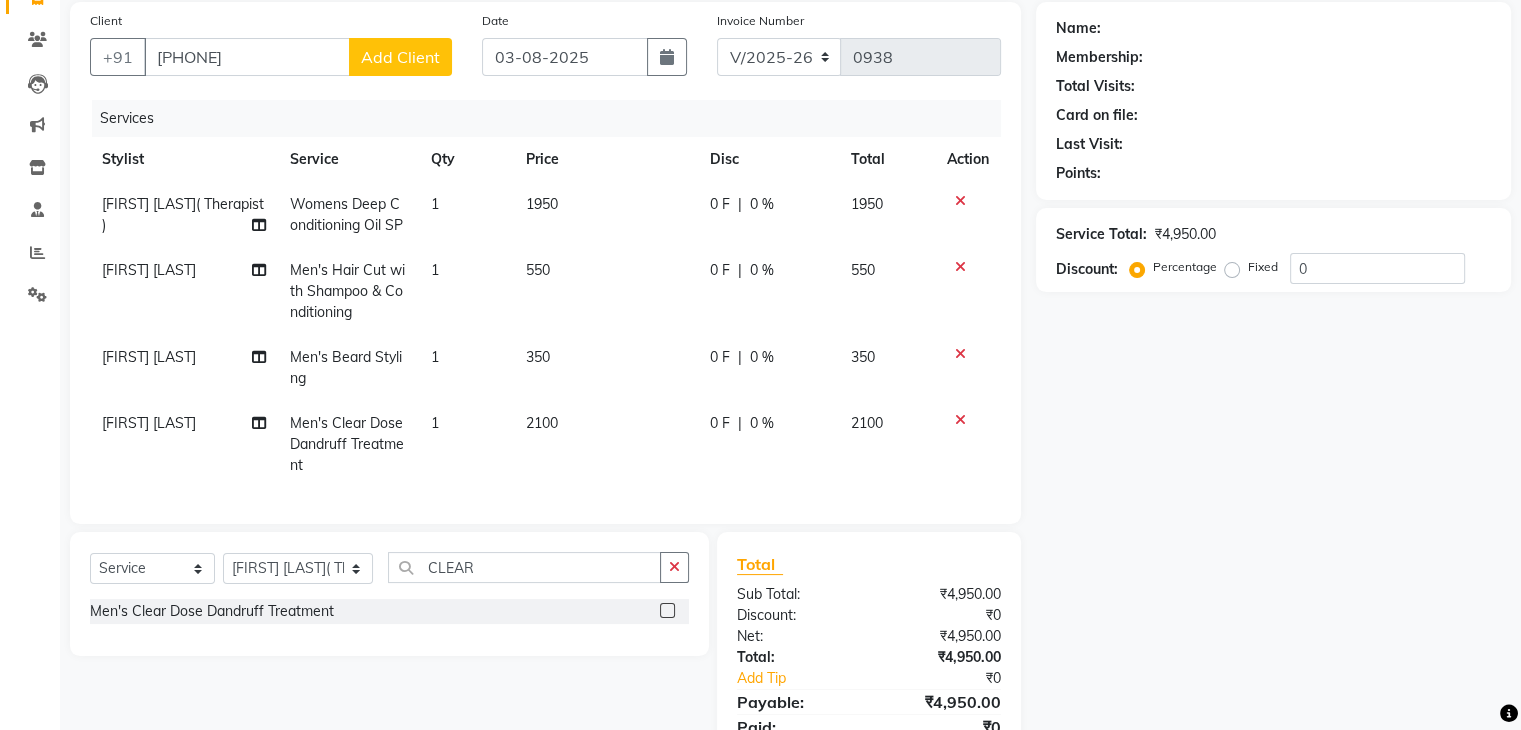 click on "Add Client" 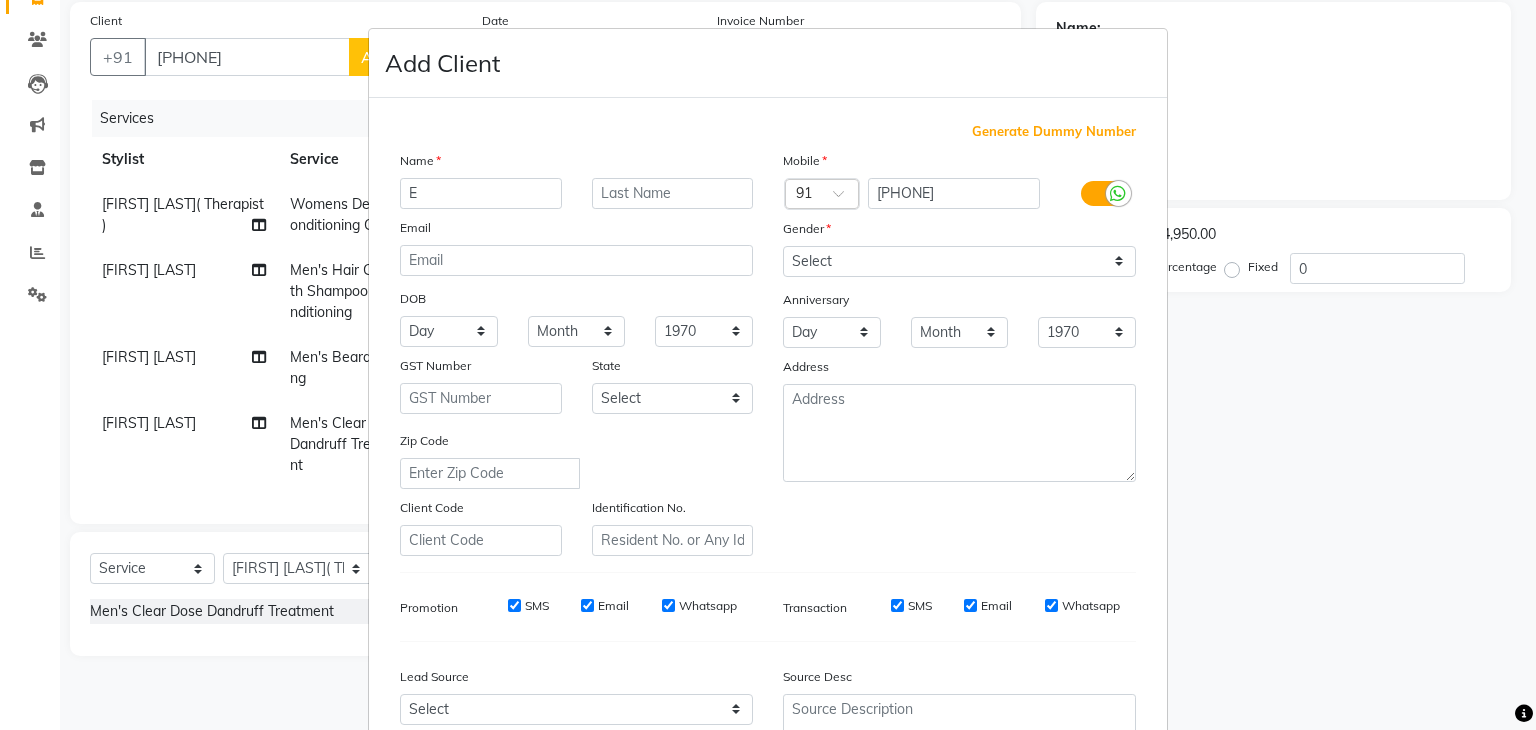 type on "E" 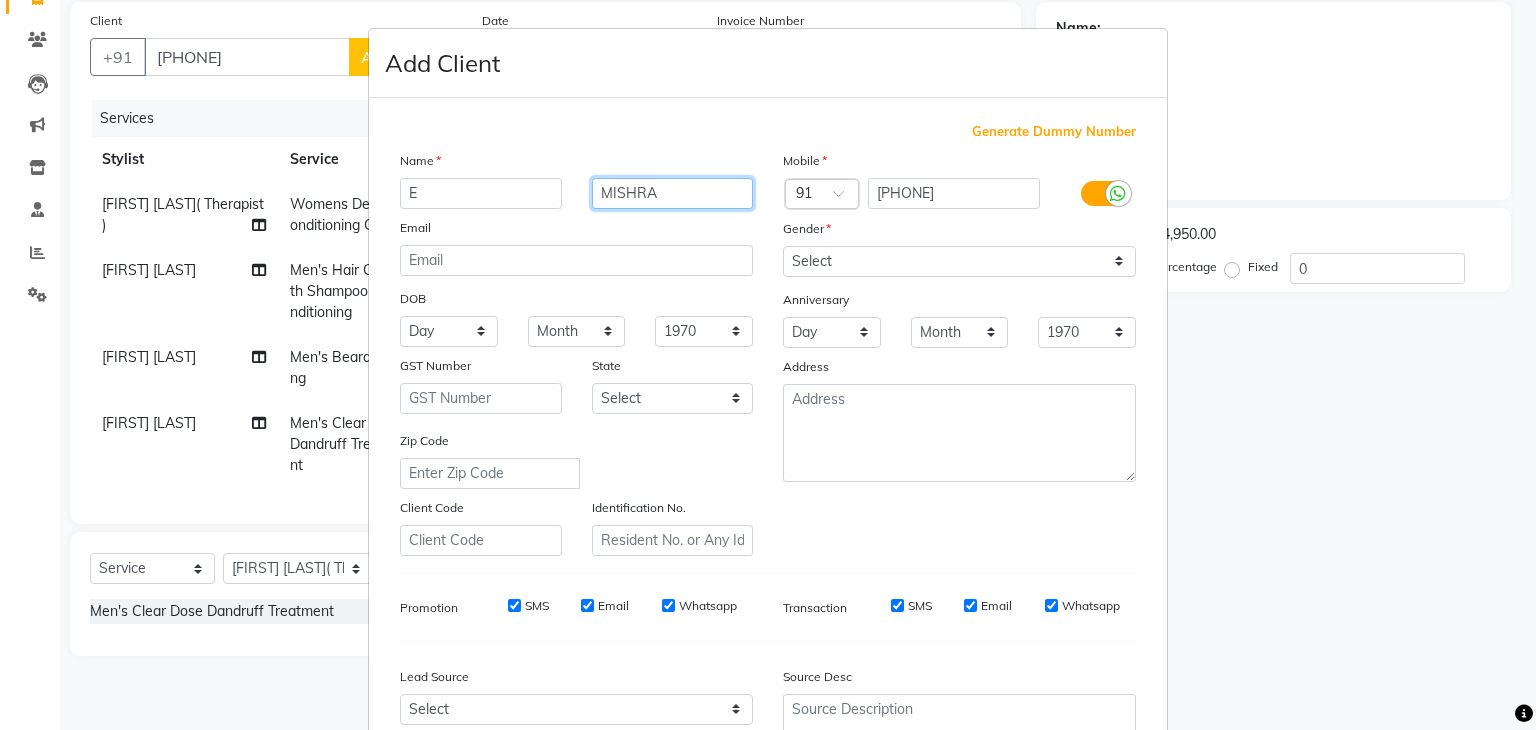 type on "MISHRA" 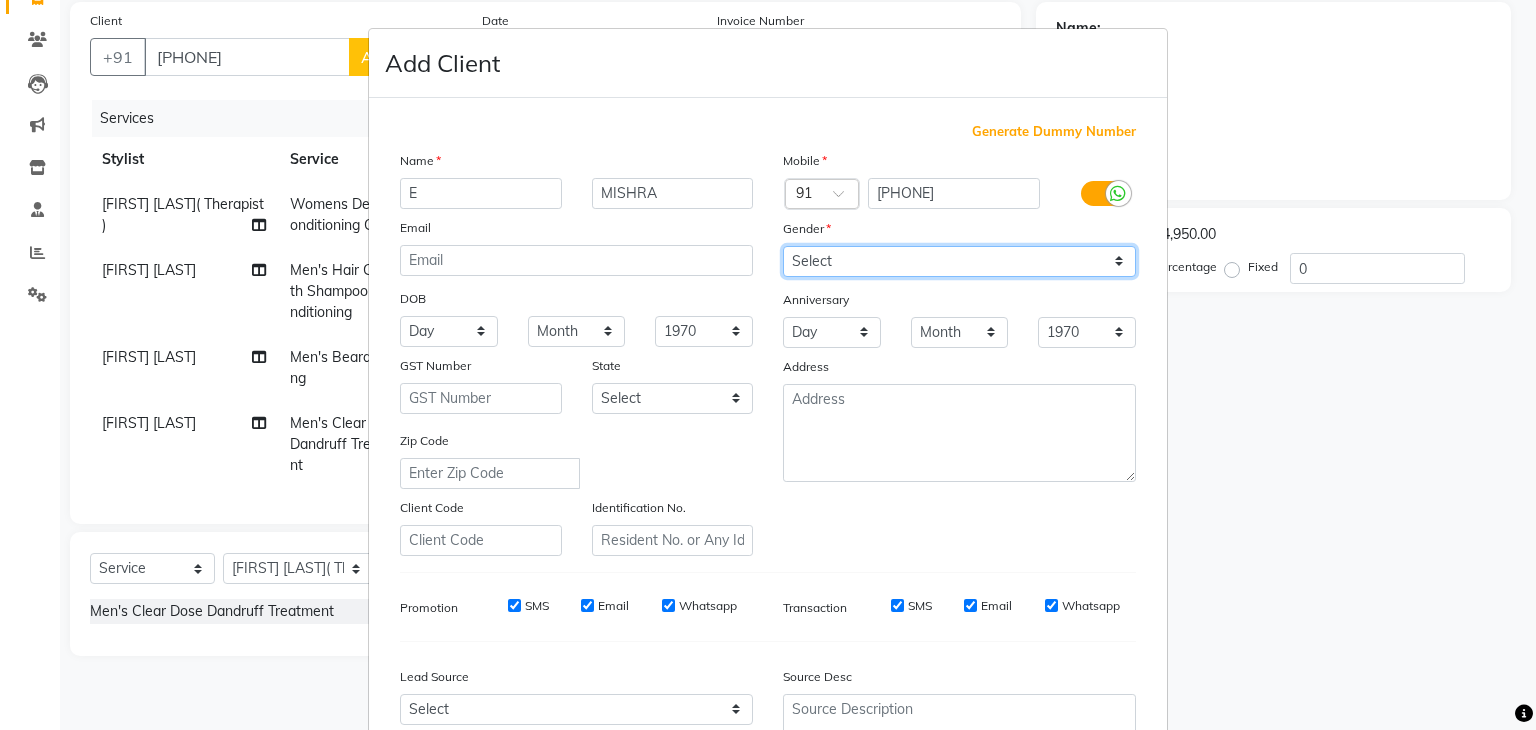 click on "Select Male Female Other Prefer Not To Say" at bounding box center [959, 261] 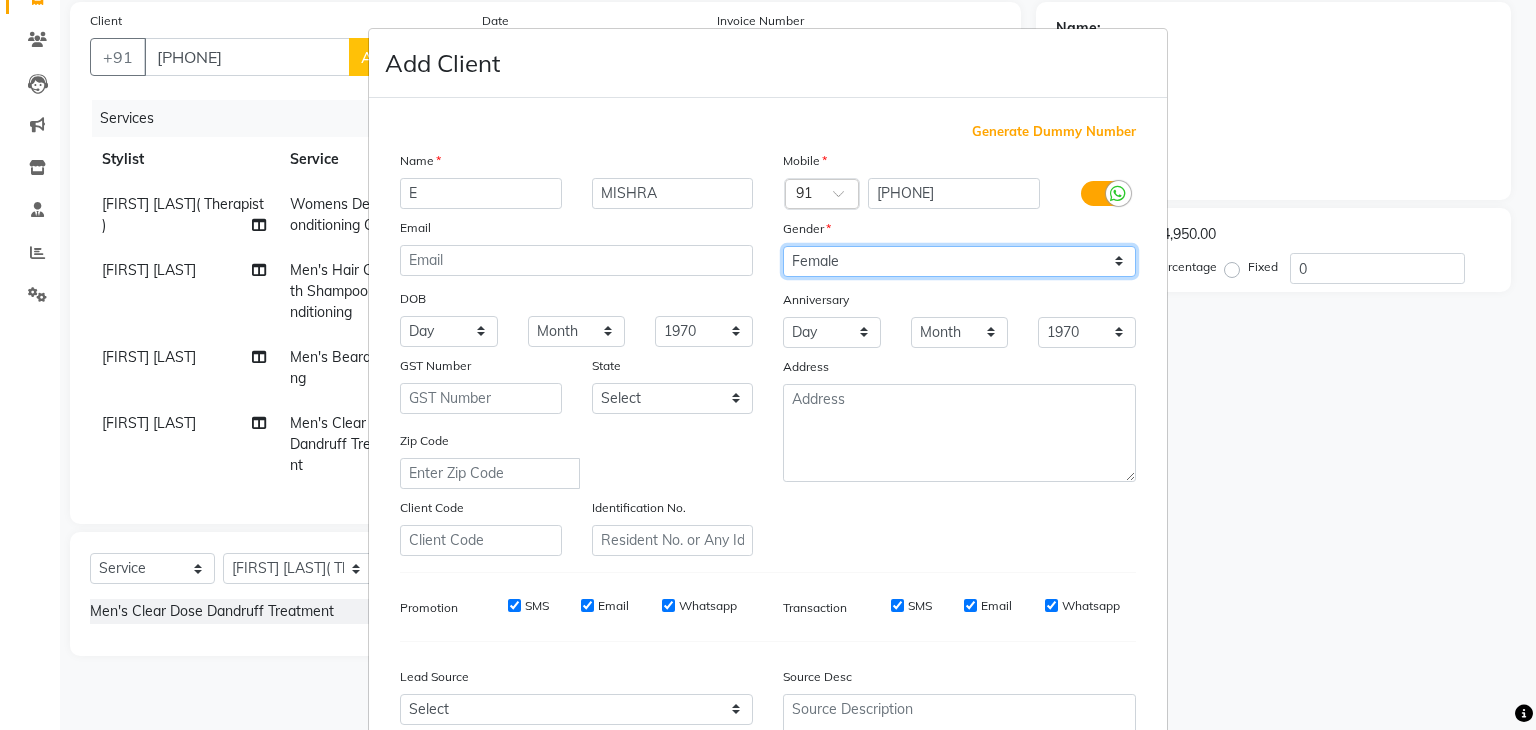 click on "Select Male Female Other Prefer Not To Say" at bounding box center [959, 261] 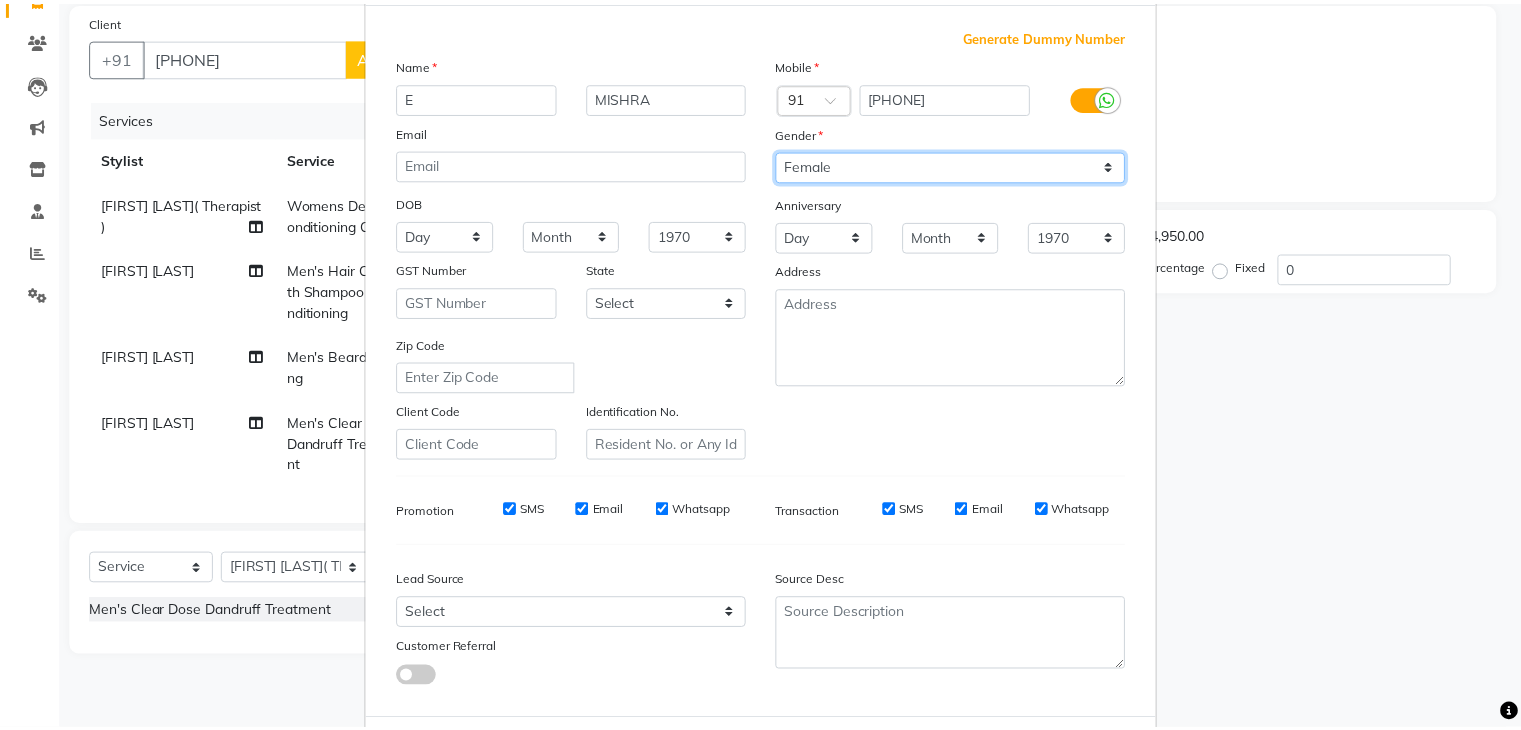 scroll, scrollTop: 203, scrollLeft: 0, axis: vertical 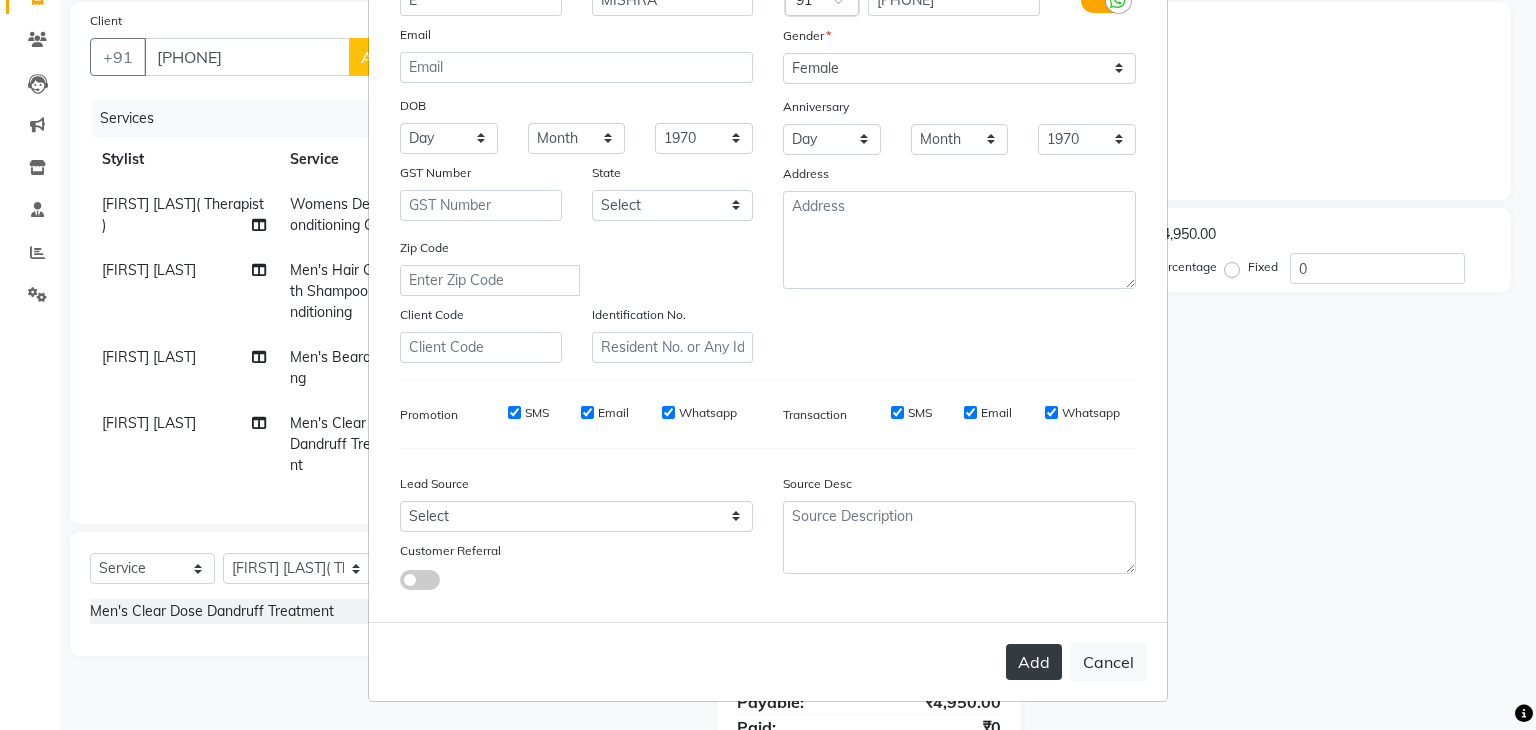click on "Add" at bounding box center [1034, 662] 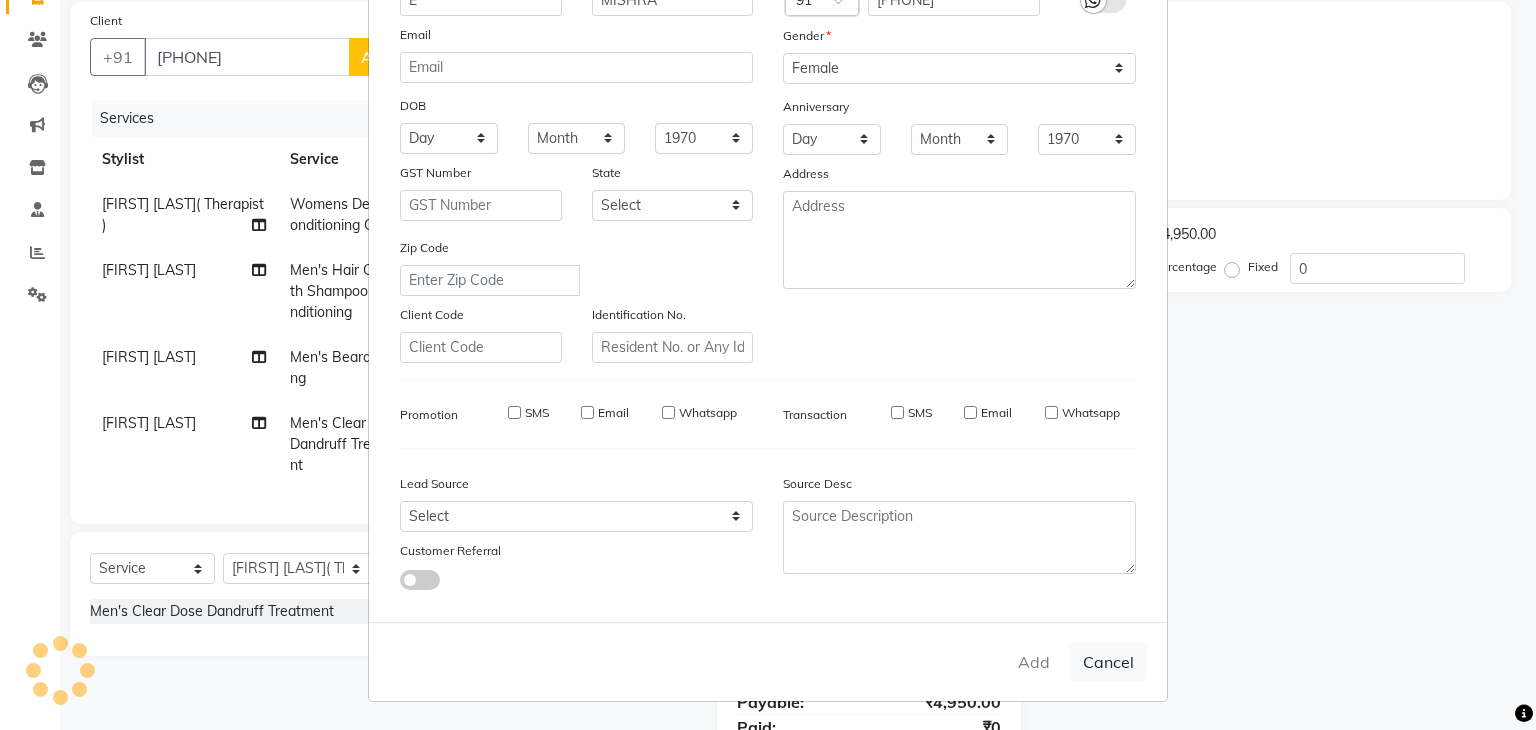 type 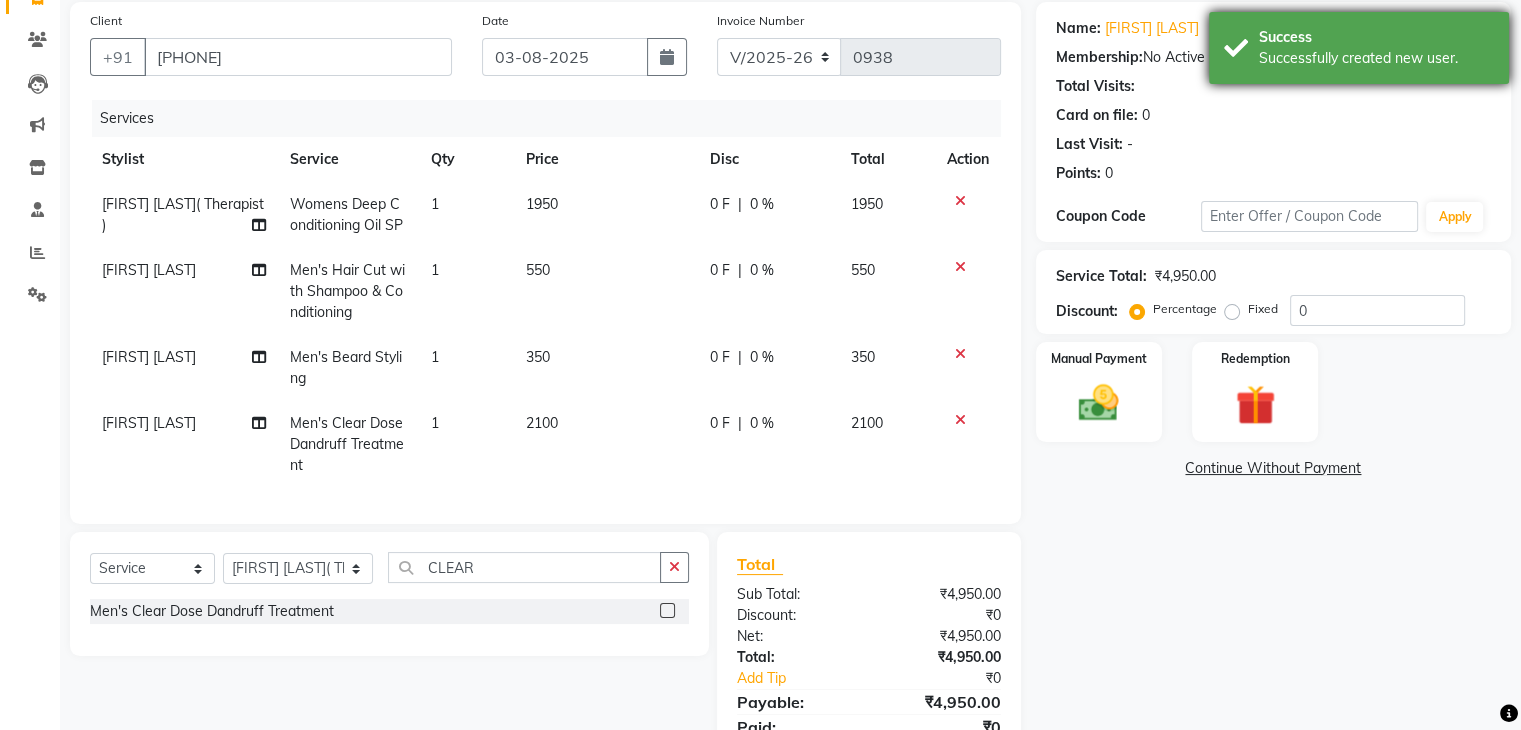 click on "Success" at bounding box center [1376, 37] 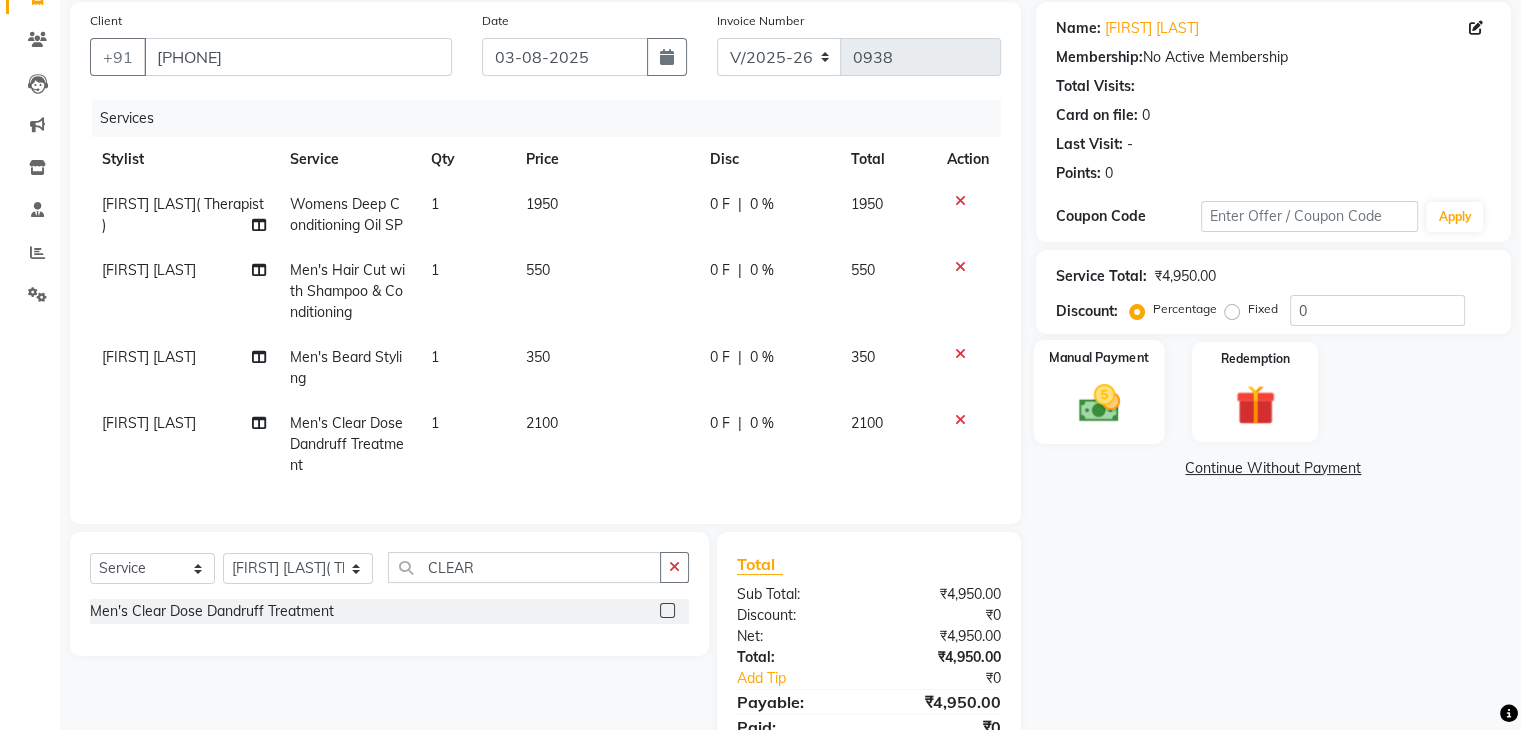 click 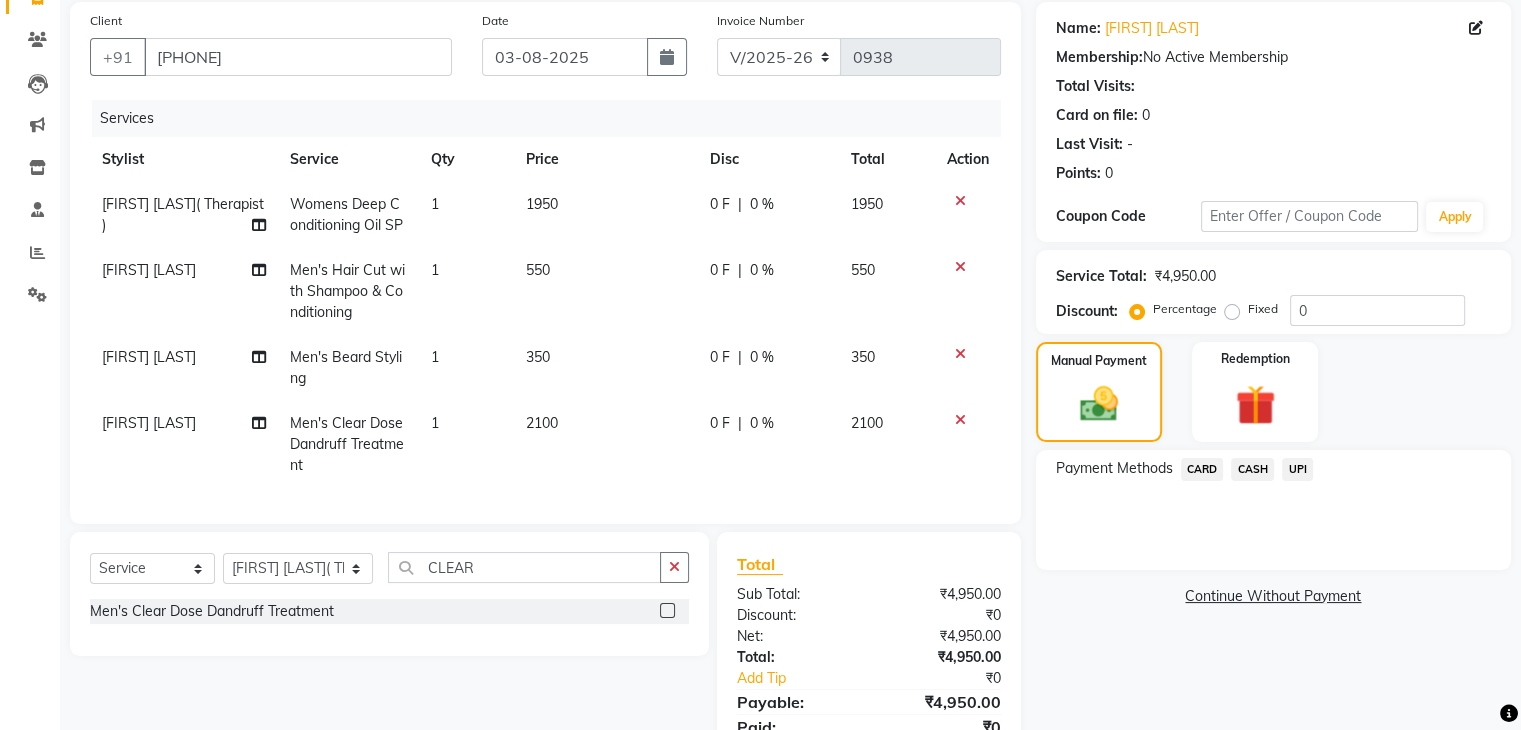 click on "UPI" 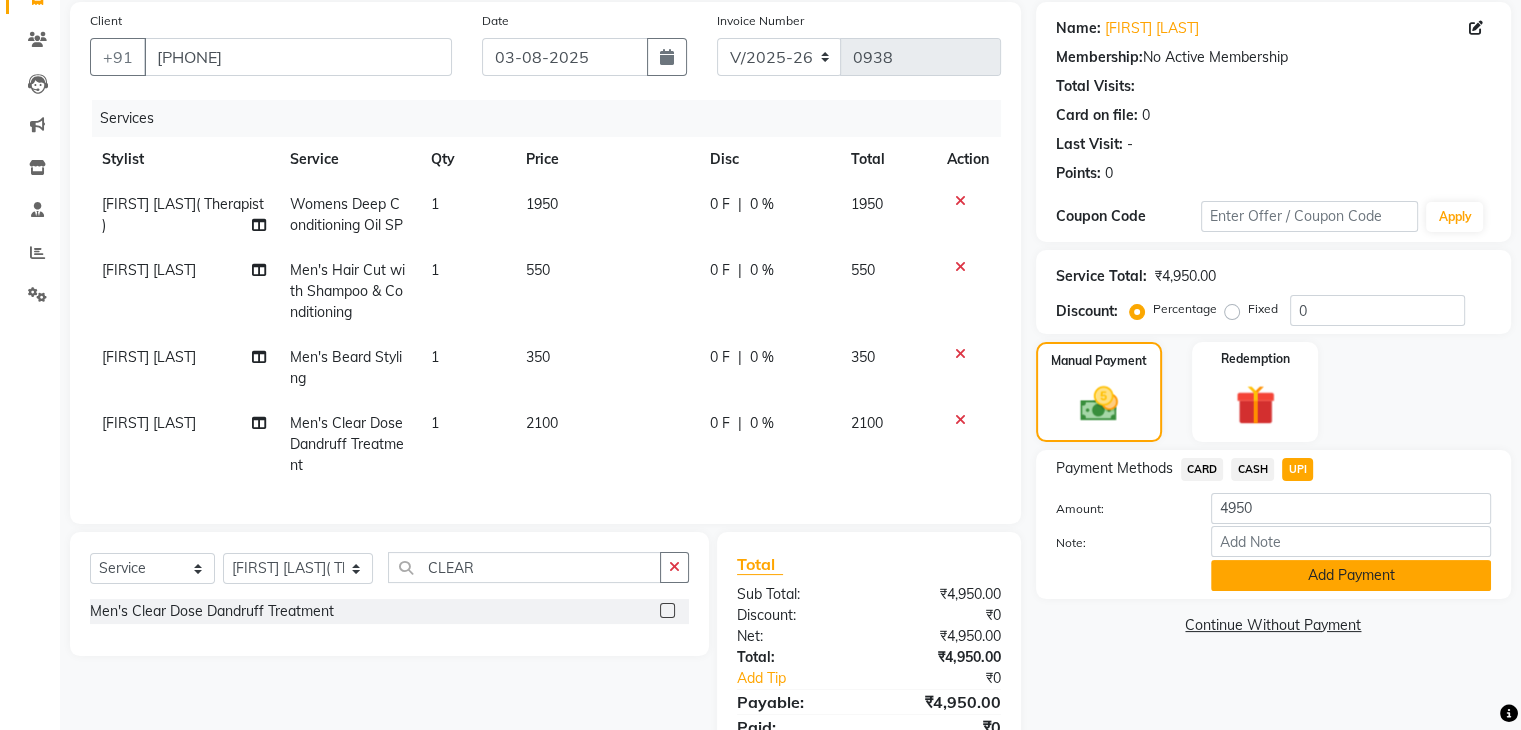 click on "Add Payment" 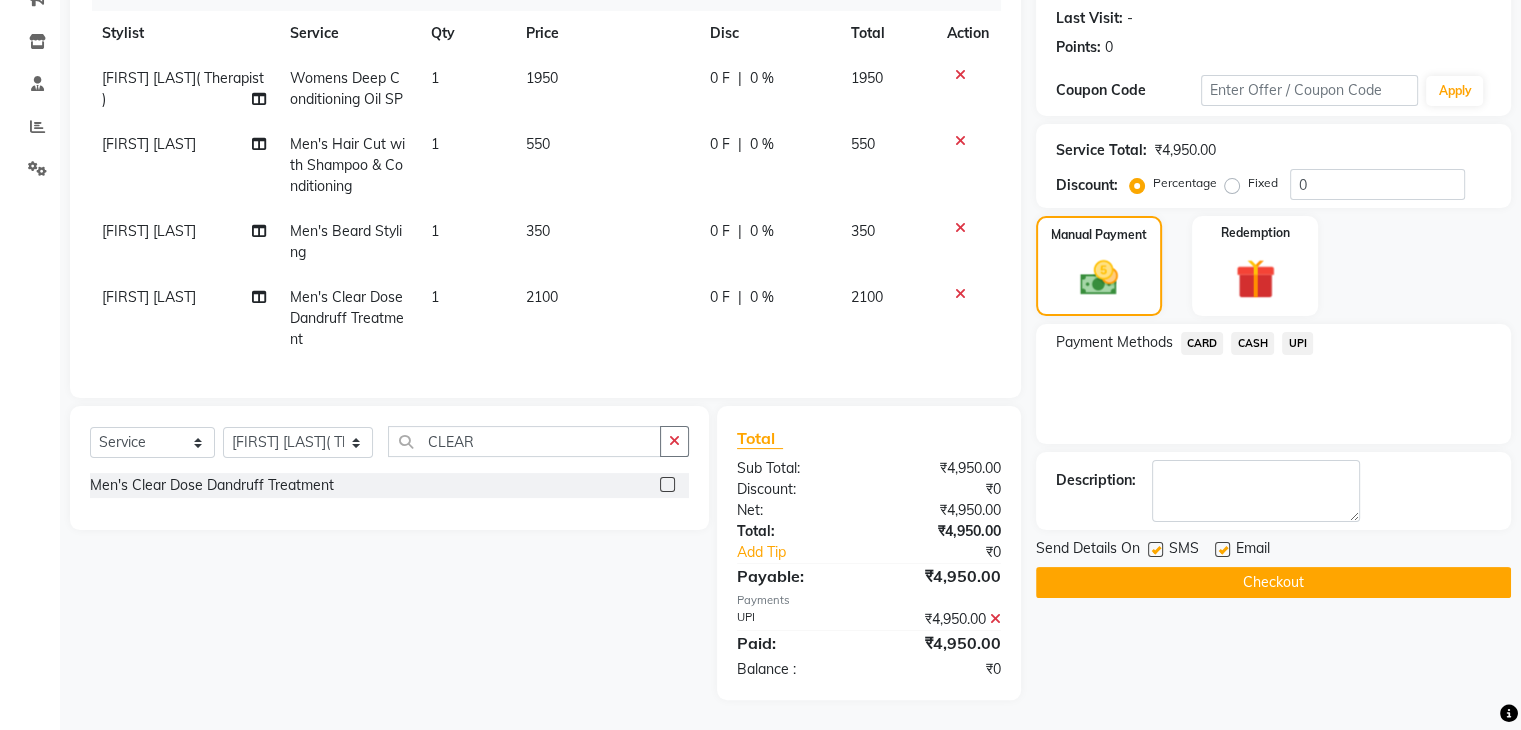 scroll, scrollTop: 289, scrollLeft: 0, axis: vertical 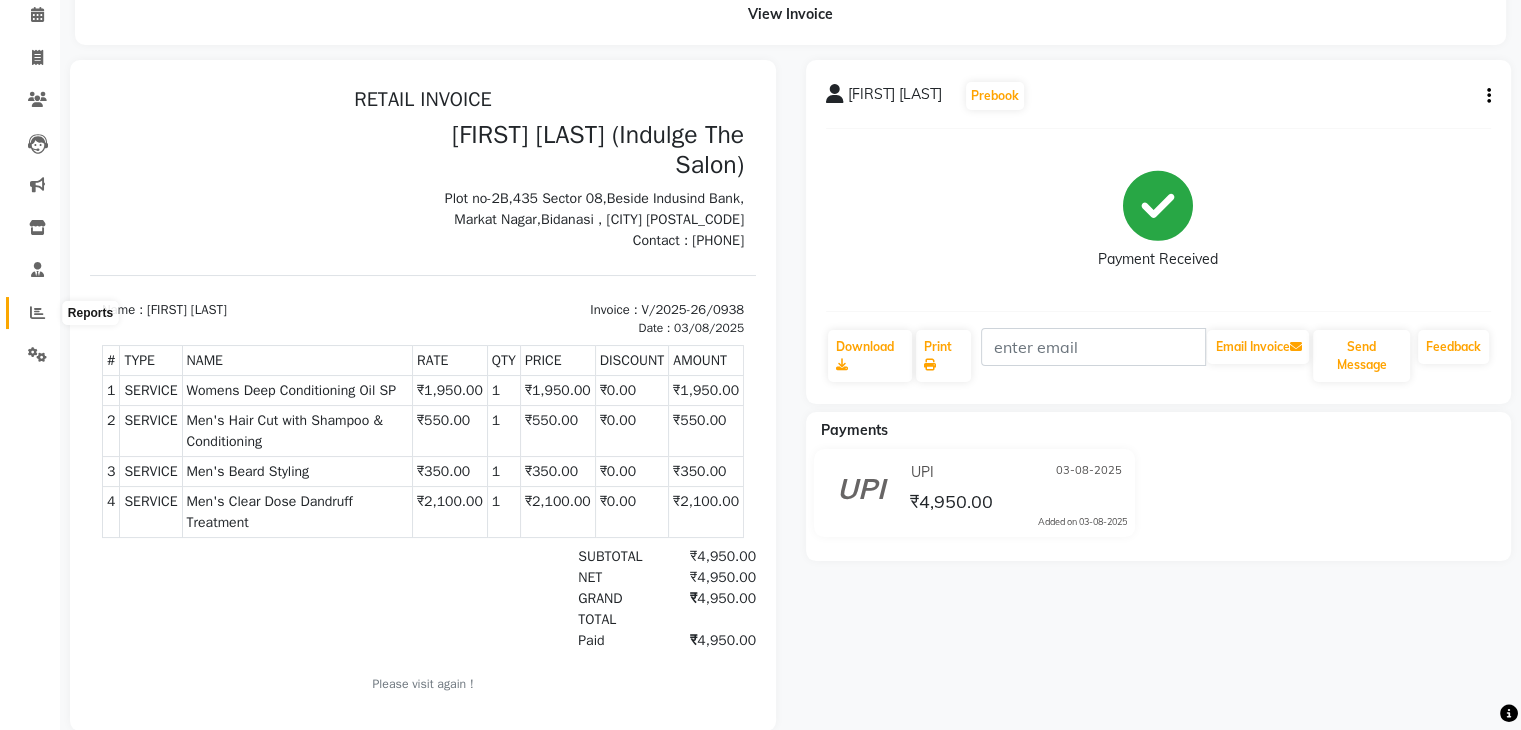 click 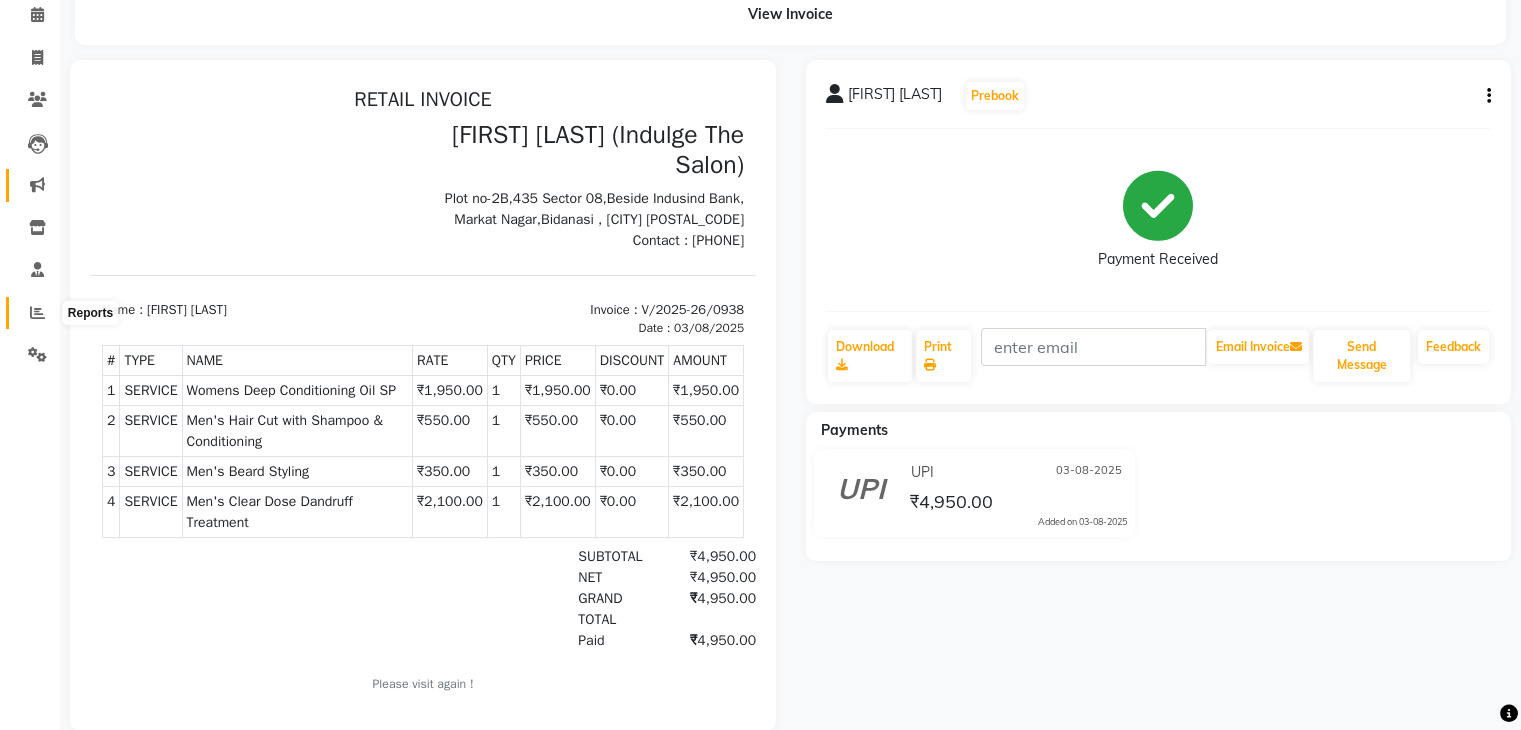 scroll, scrollTop: 0, scrollLeft: 0, axis: both 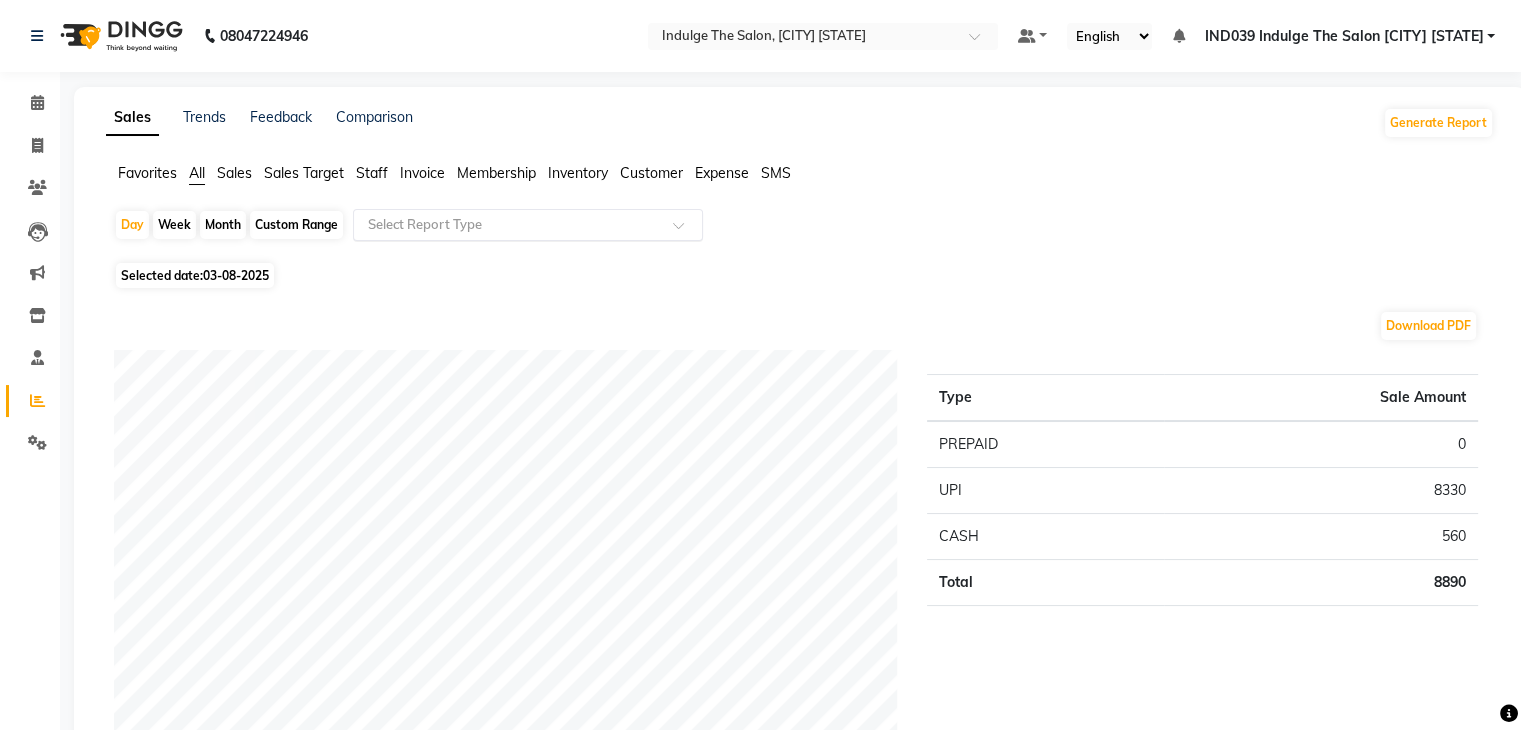 click 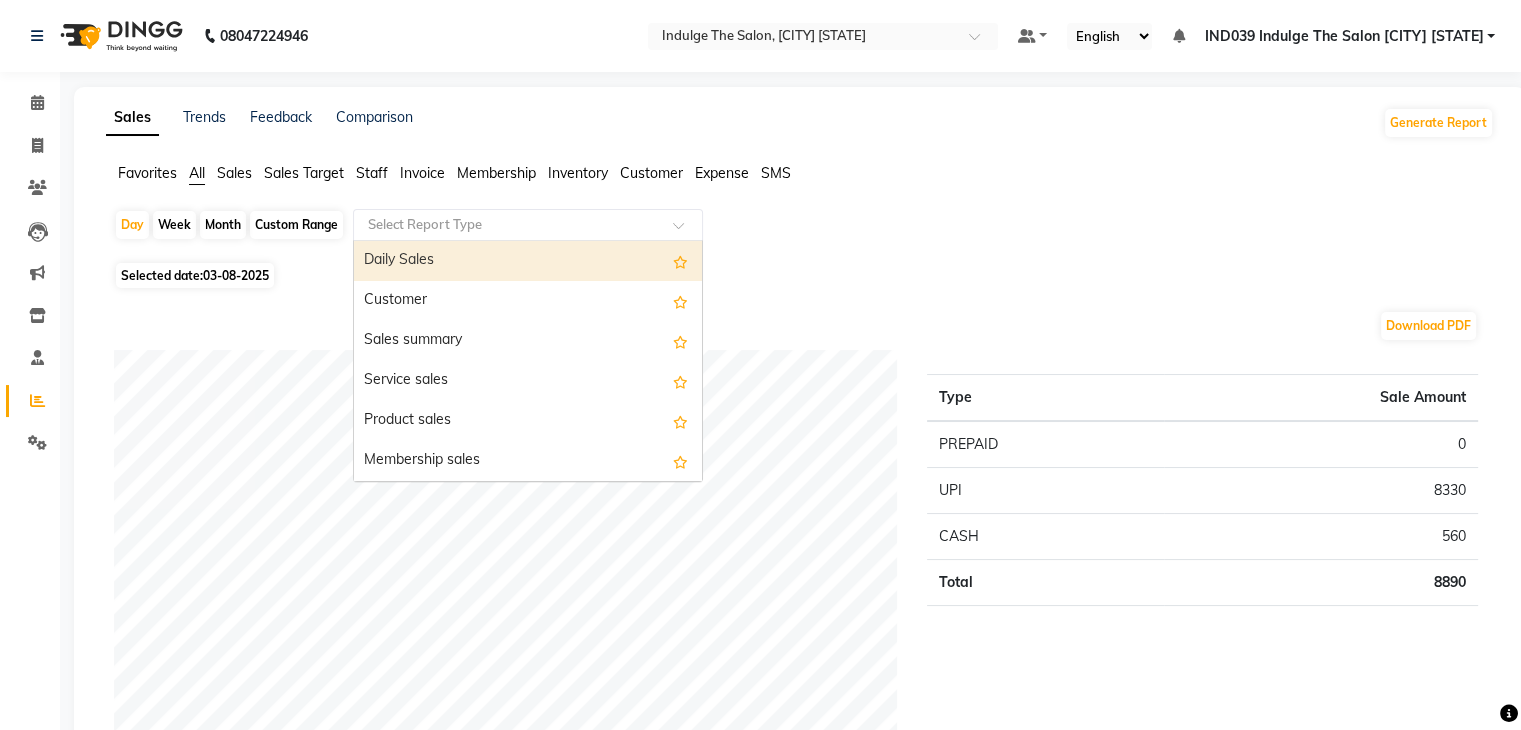 click on "Daily Sales" at bounding box center (528, 261) 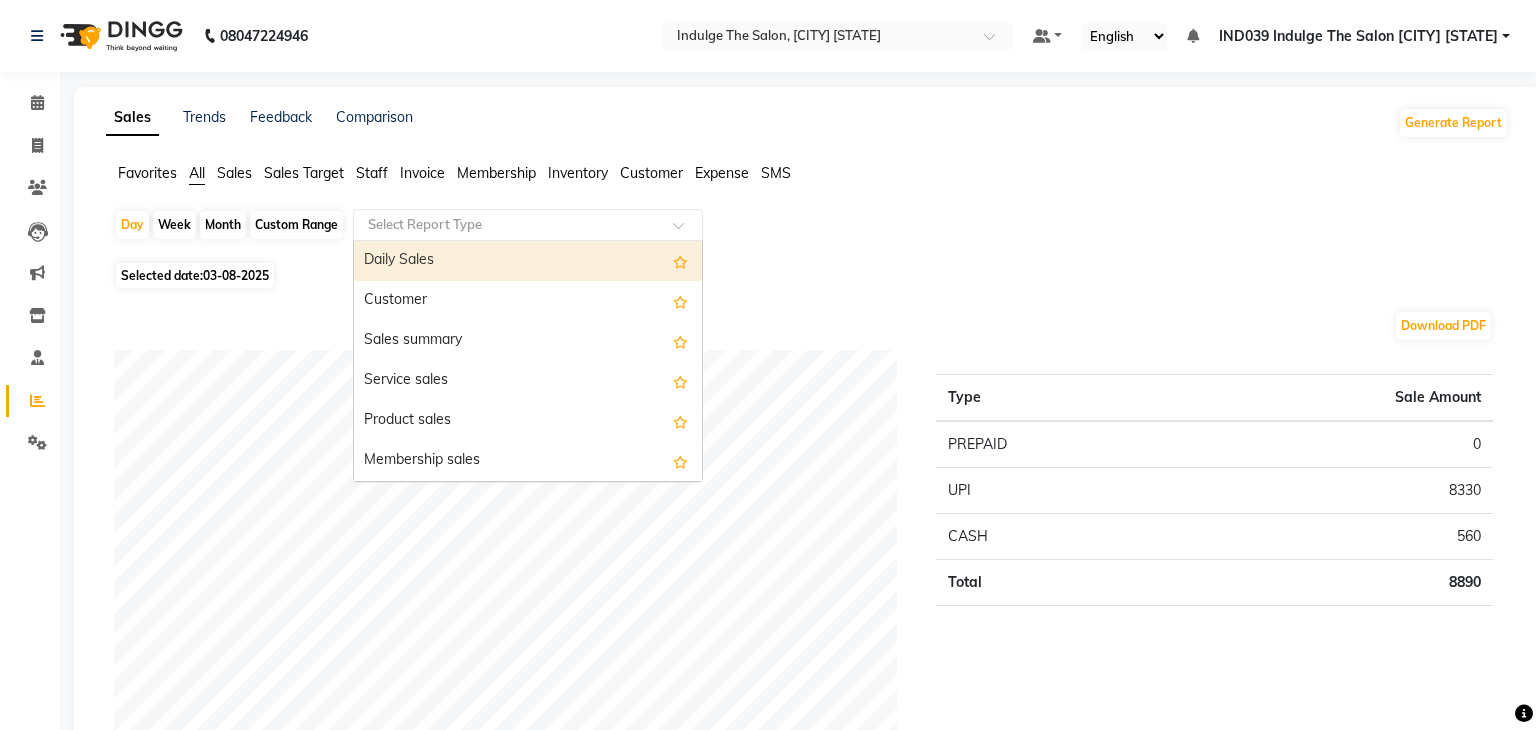 select on "full_report" 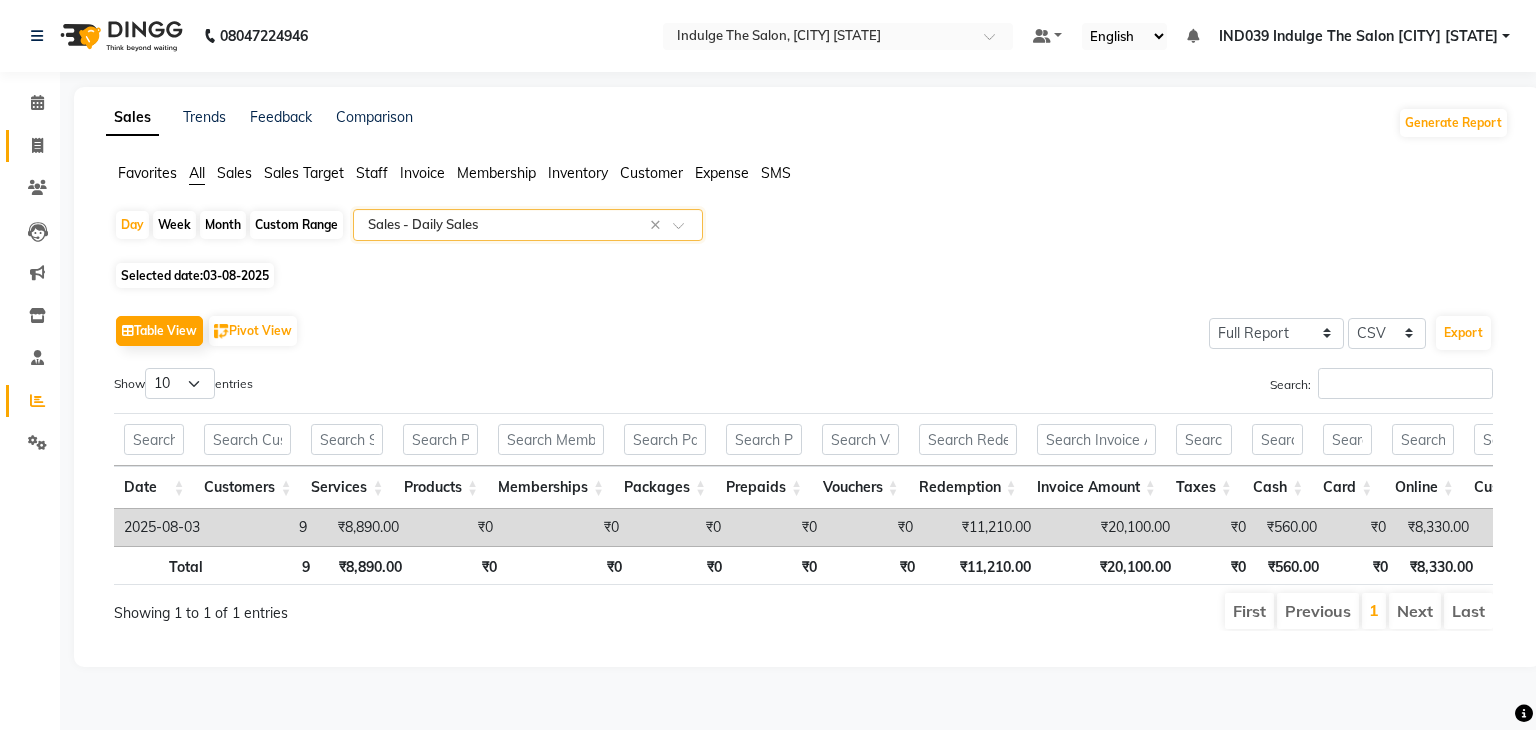 click on "Invoice" 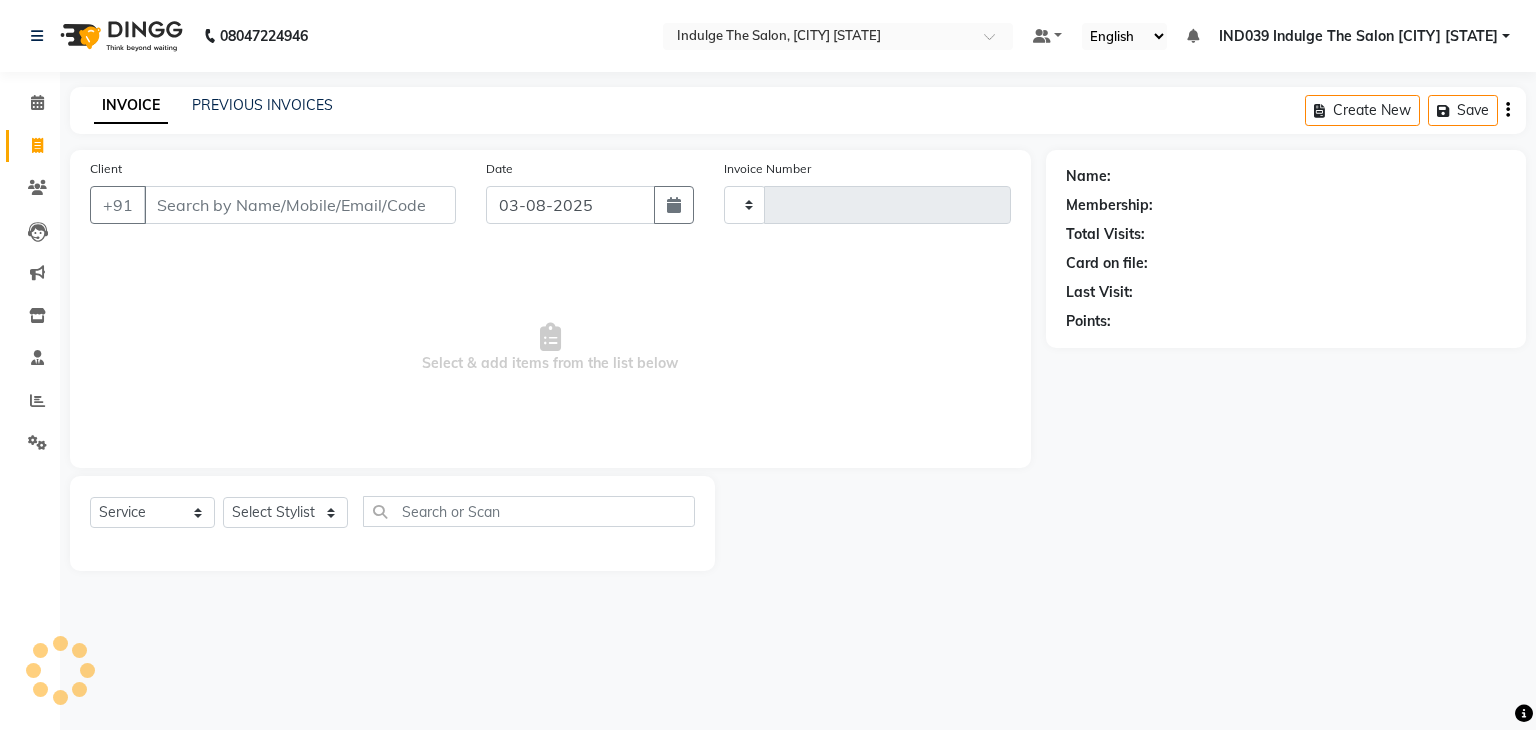 type on "0940" 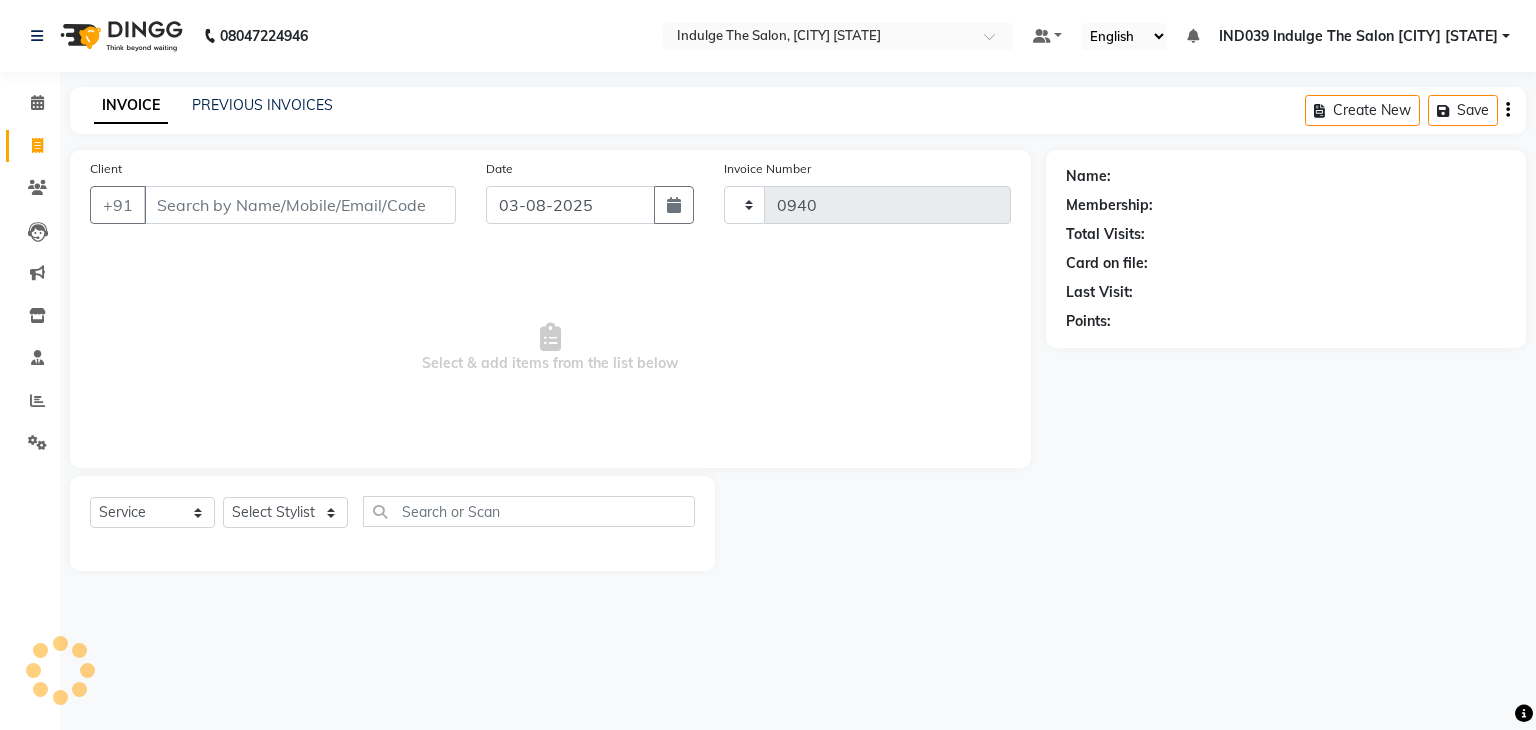 select on "7297" 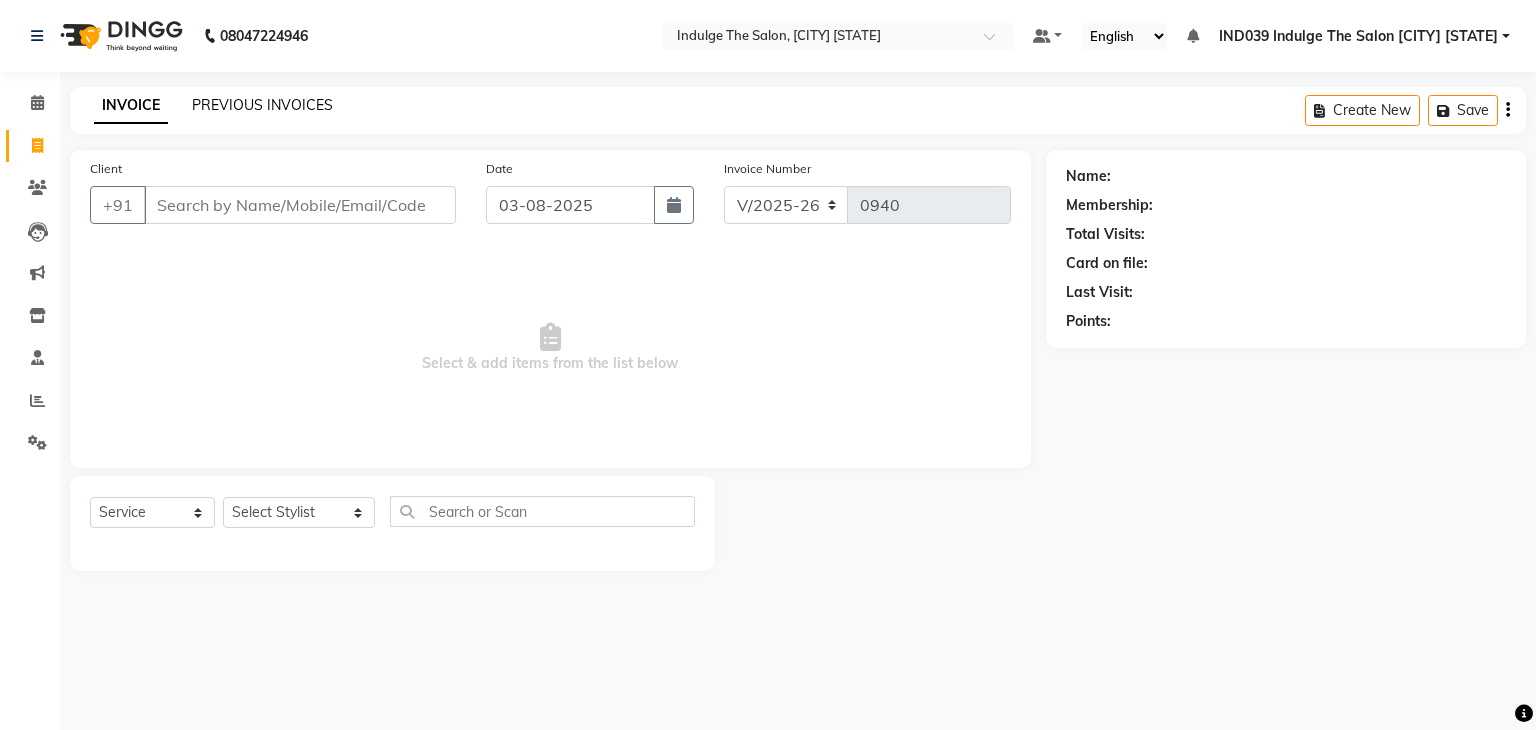 click on "PREVIOUS INVOICES" 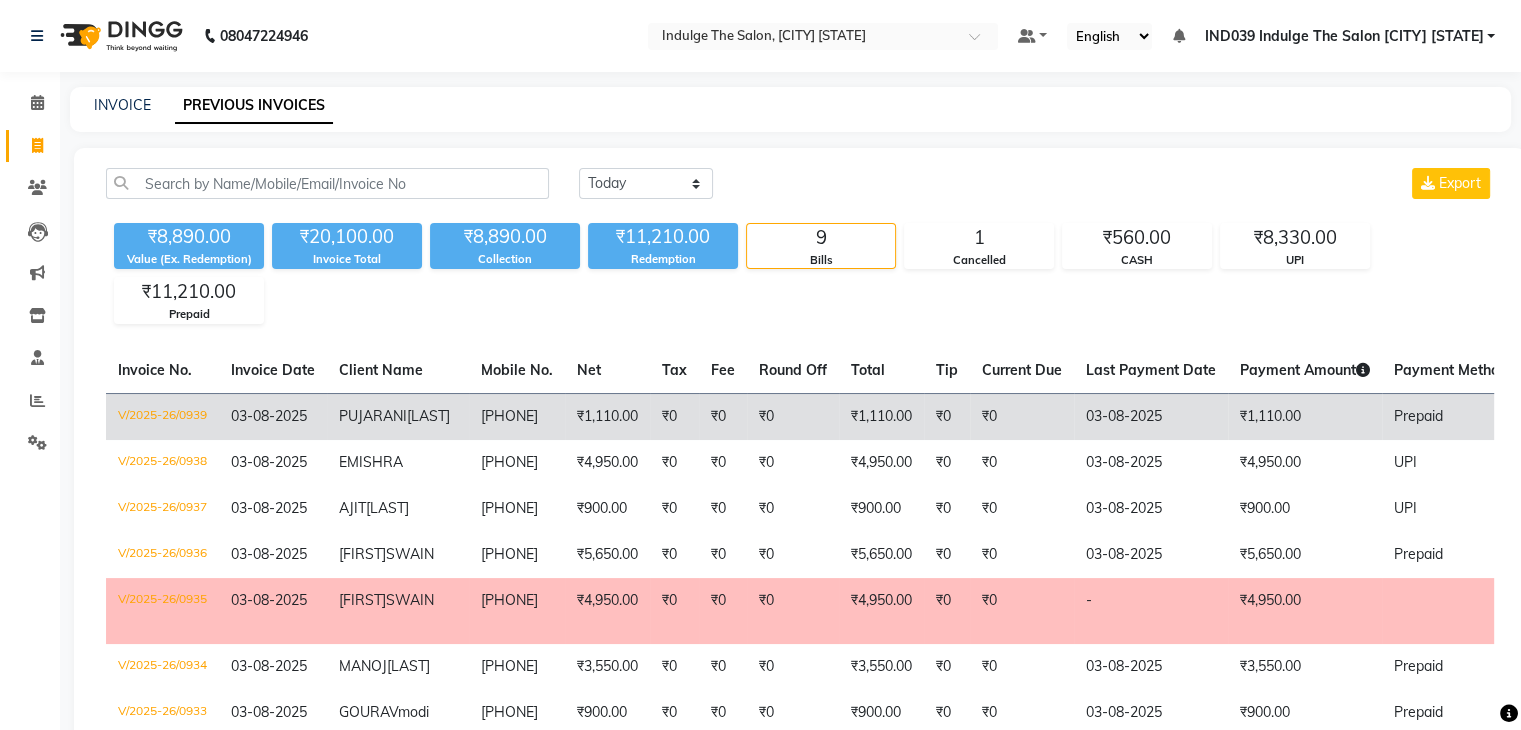 click on "V/2025-26/0939" 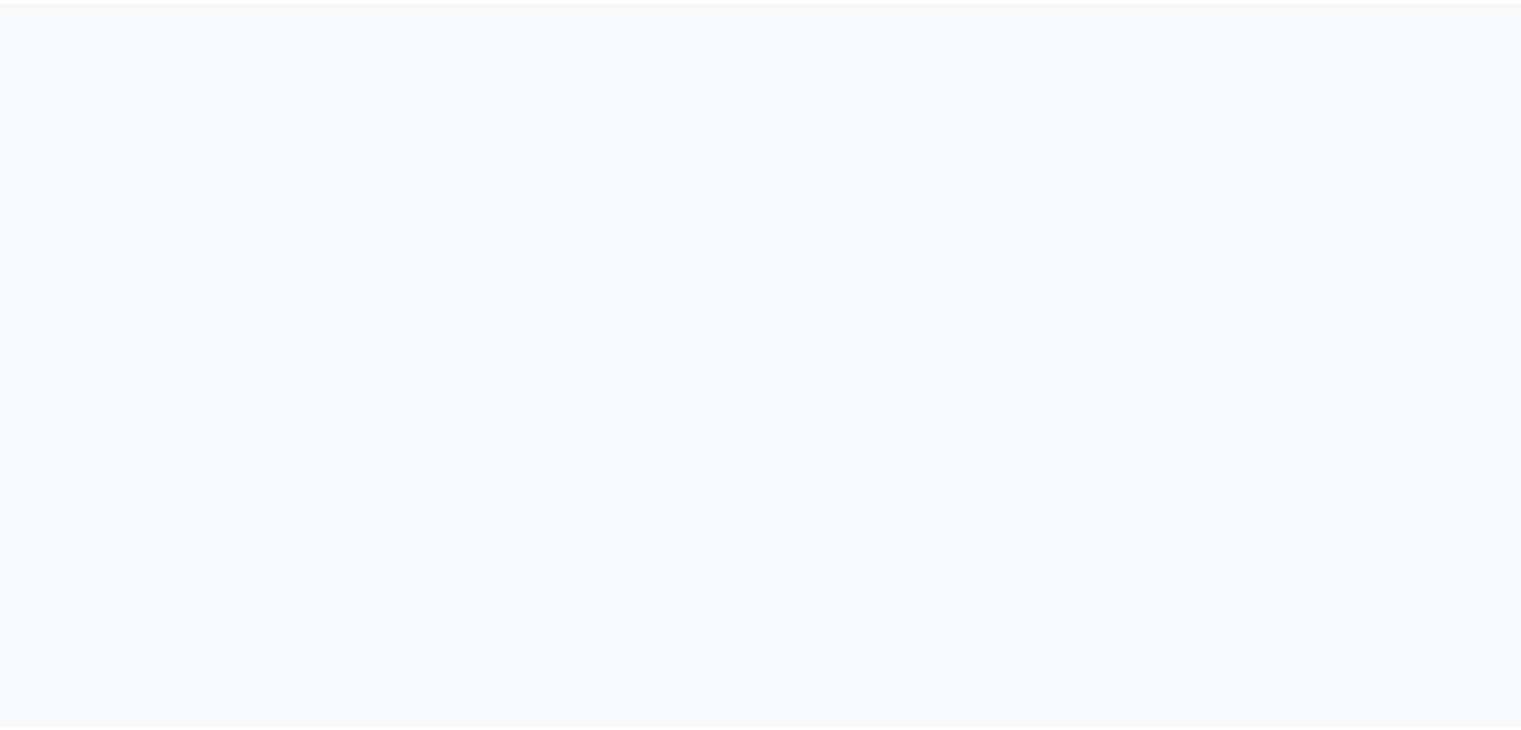 scroll, scrollTop: 0, scrollLeft: 0, axis: both 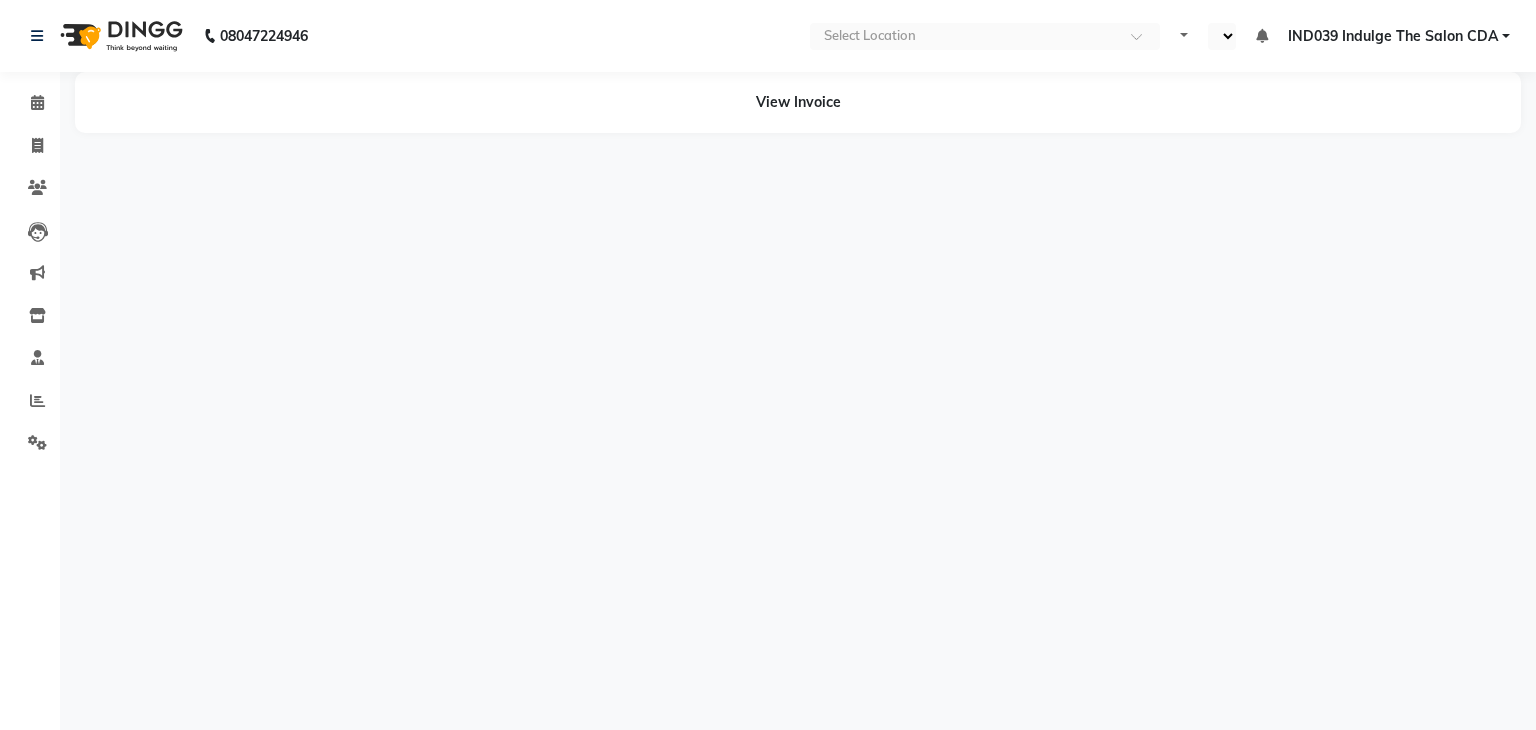 select on "en" 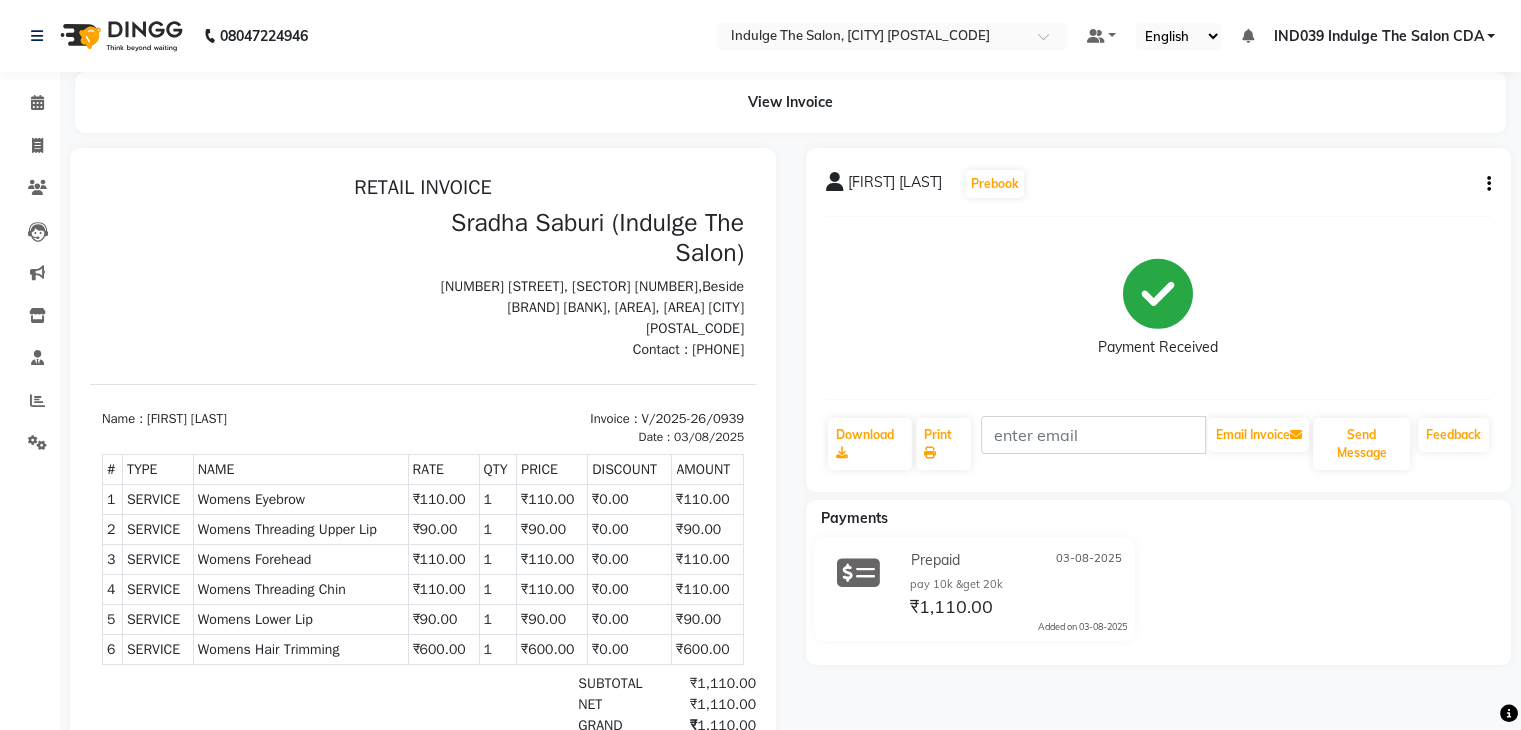 scroll, scrollTop: 0, scrollLeft: 0, axis: both 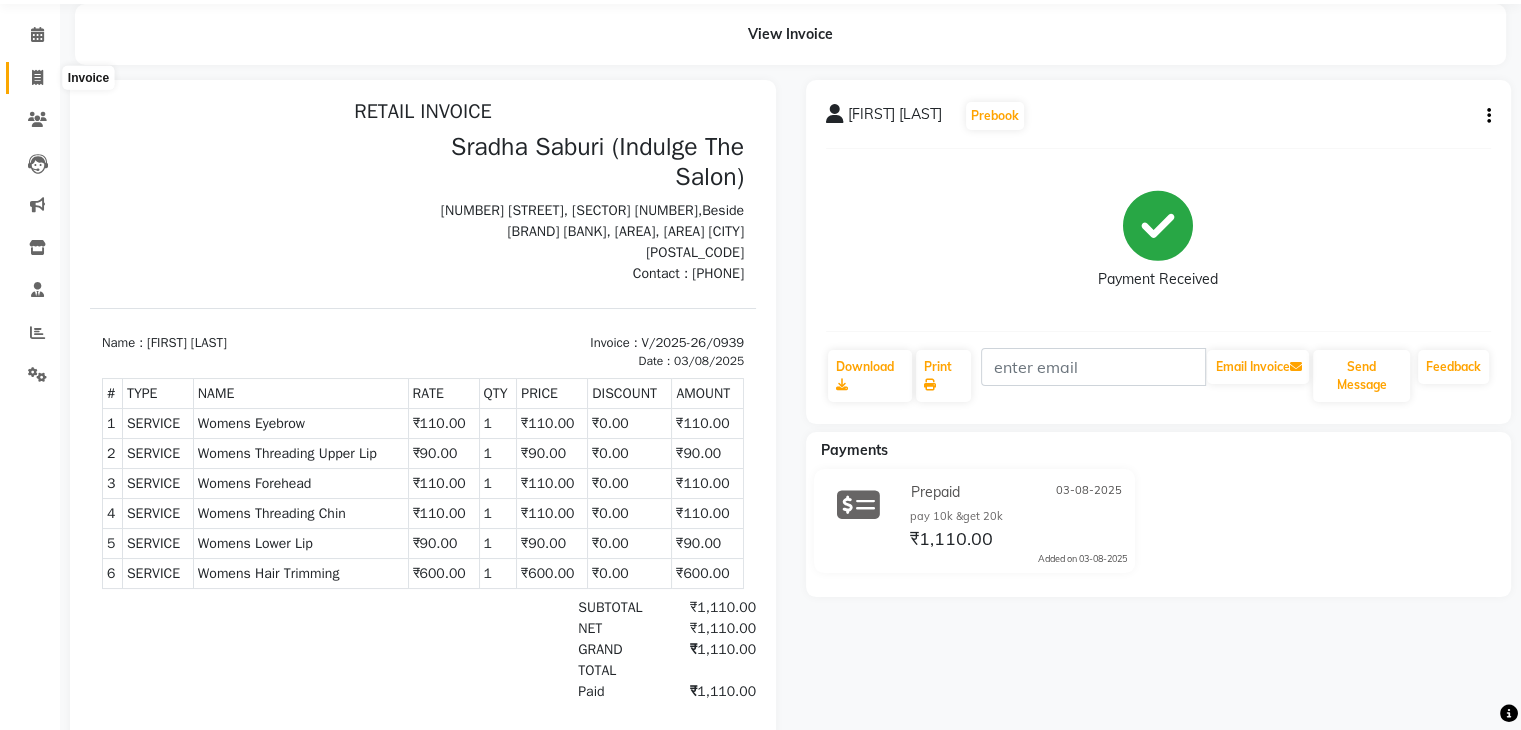 click 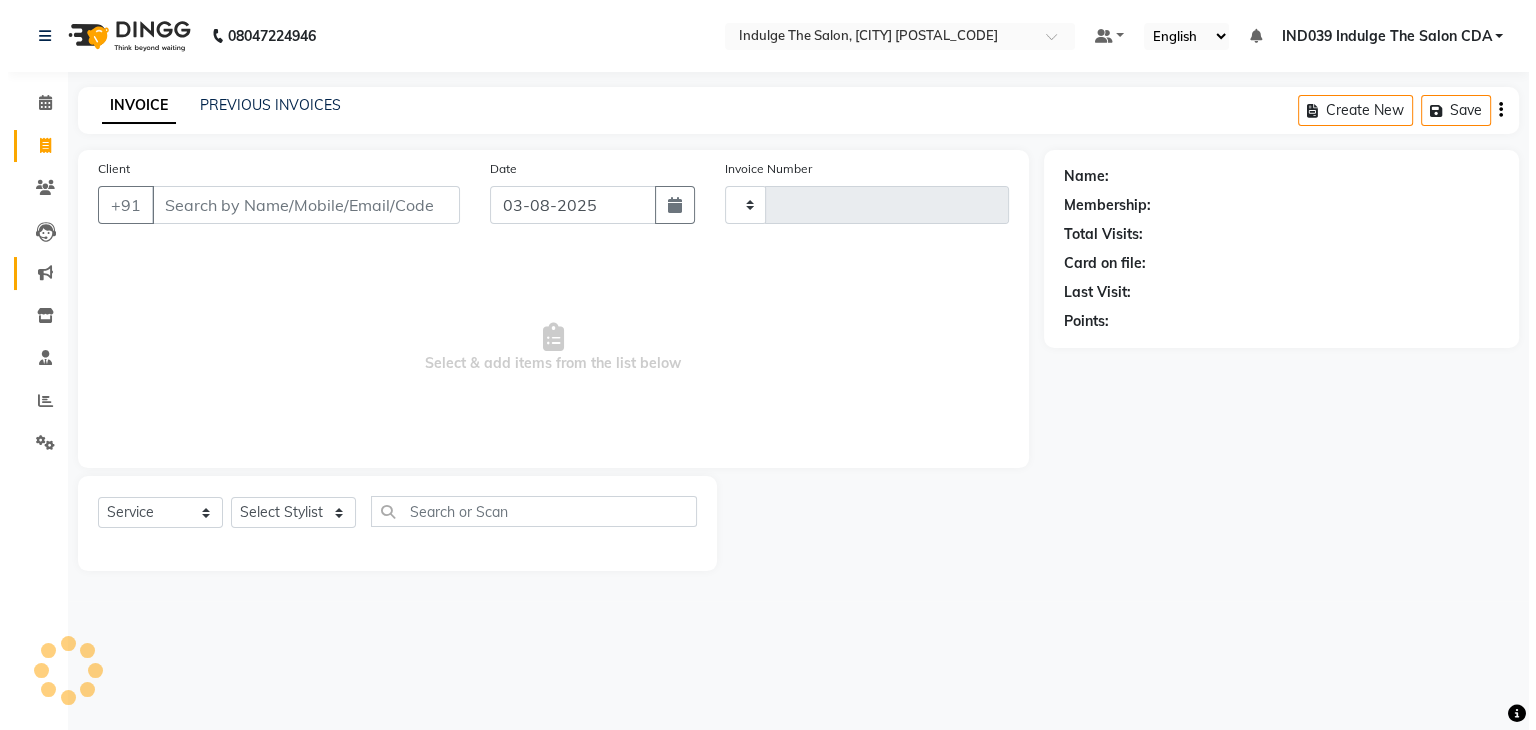 scroll, scrollTop: 0, scrollLeft: 0, axis: both 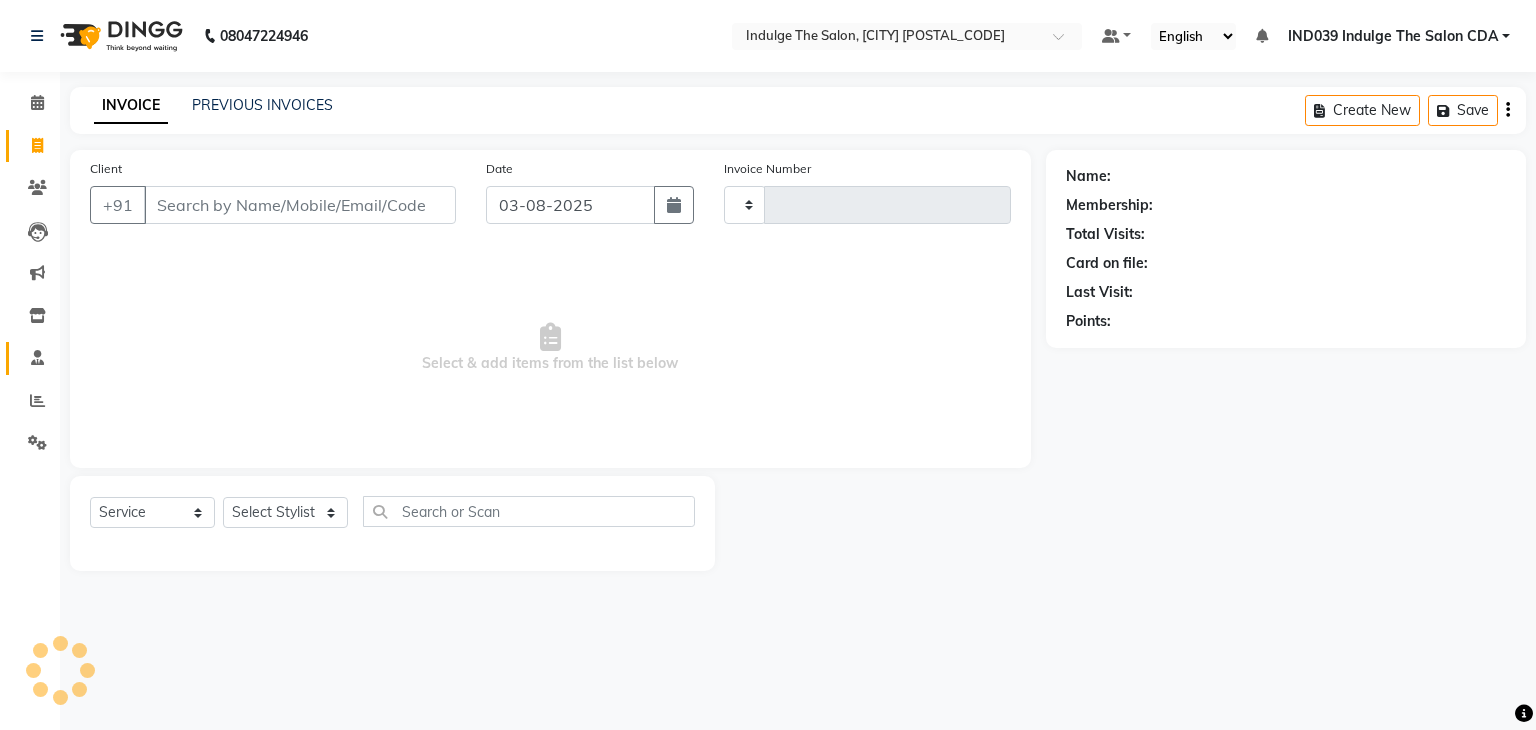 type on "0940" 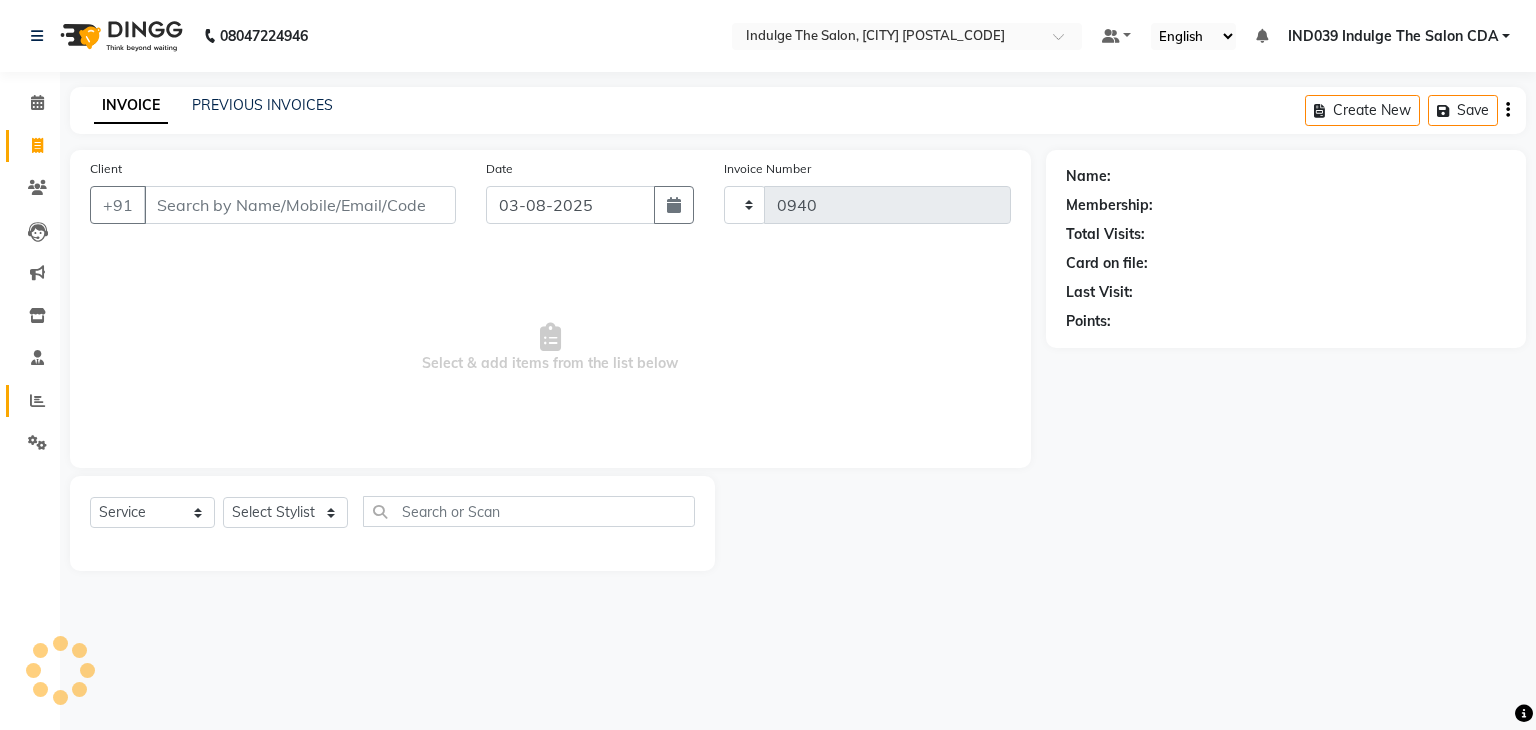 select on "7297" 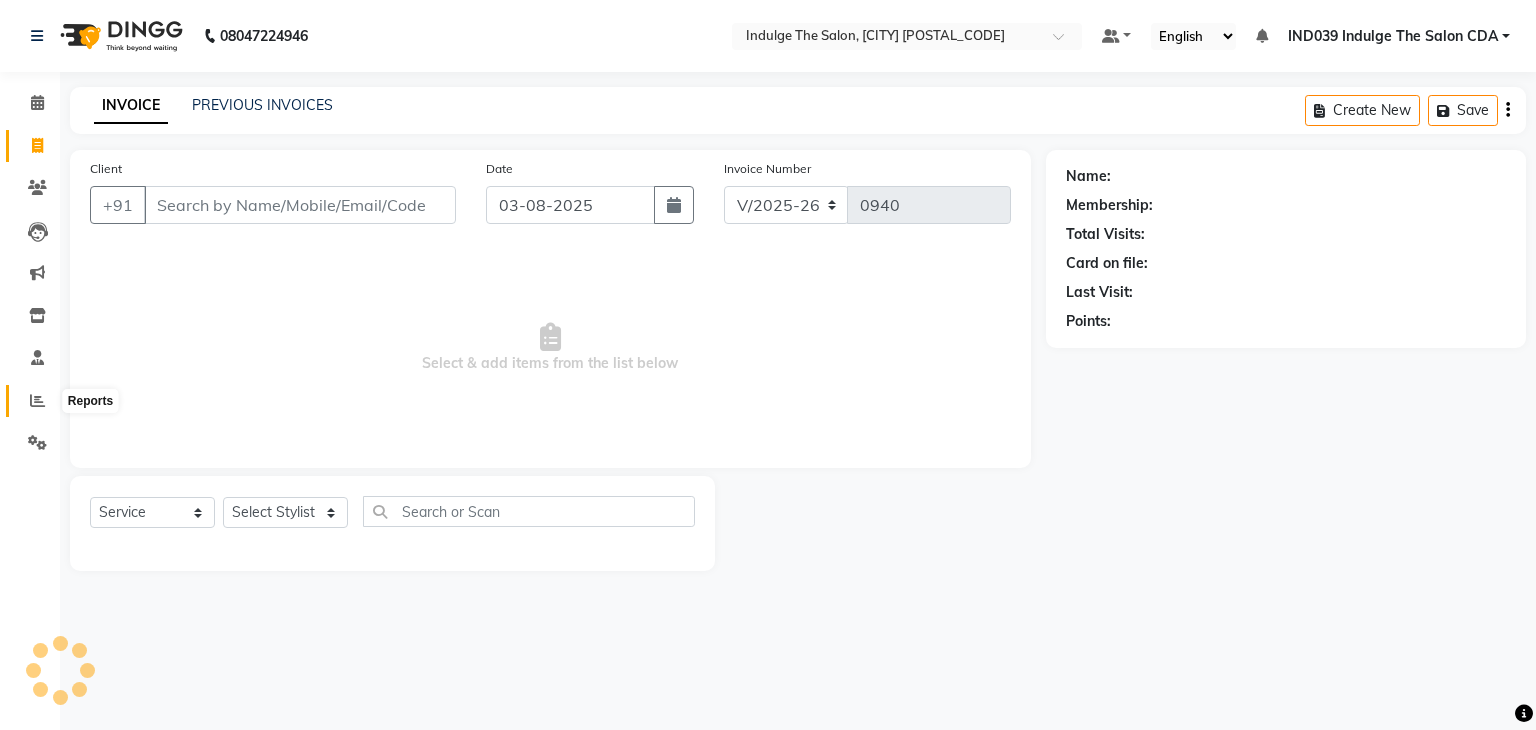 click 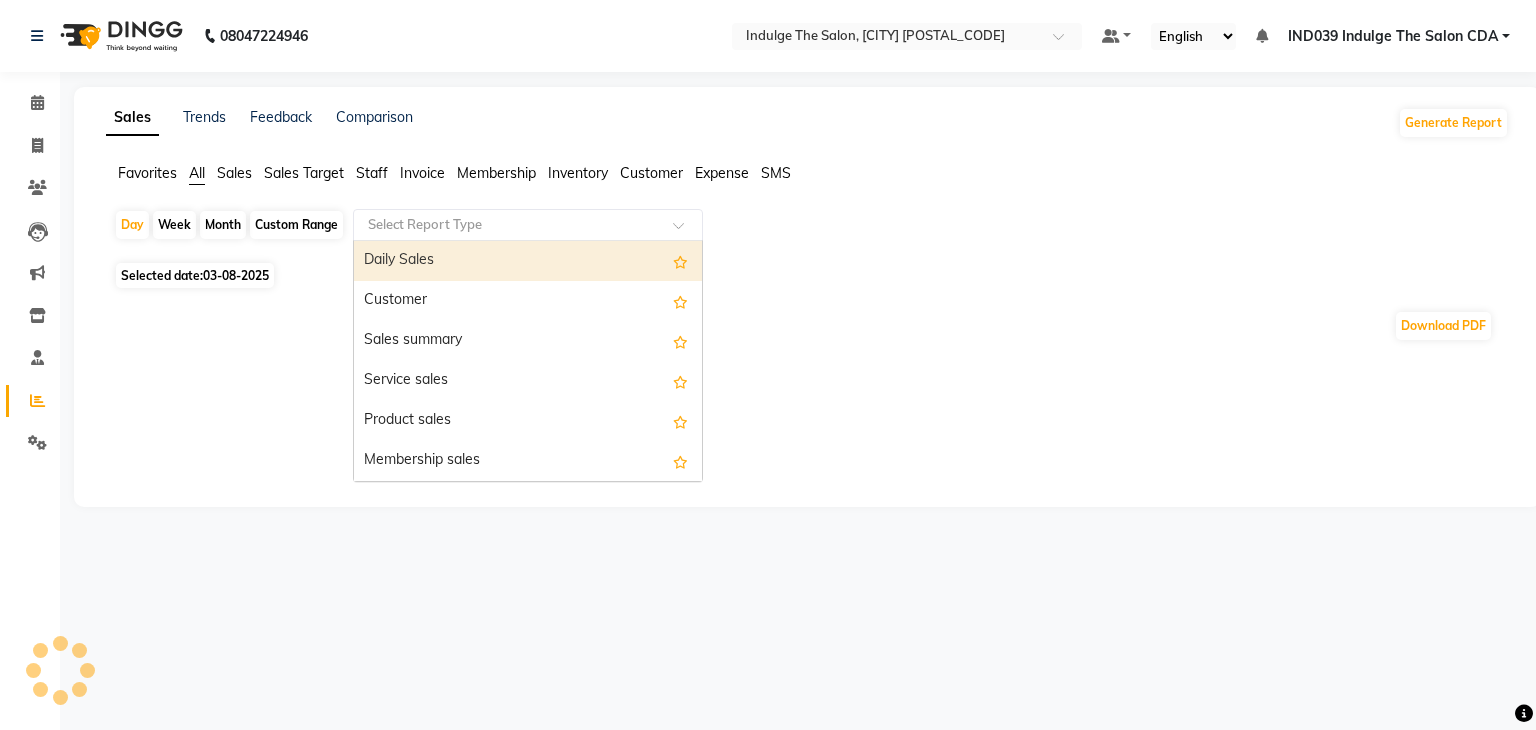 click 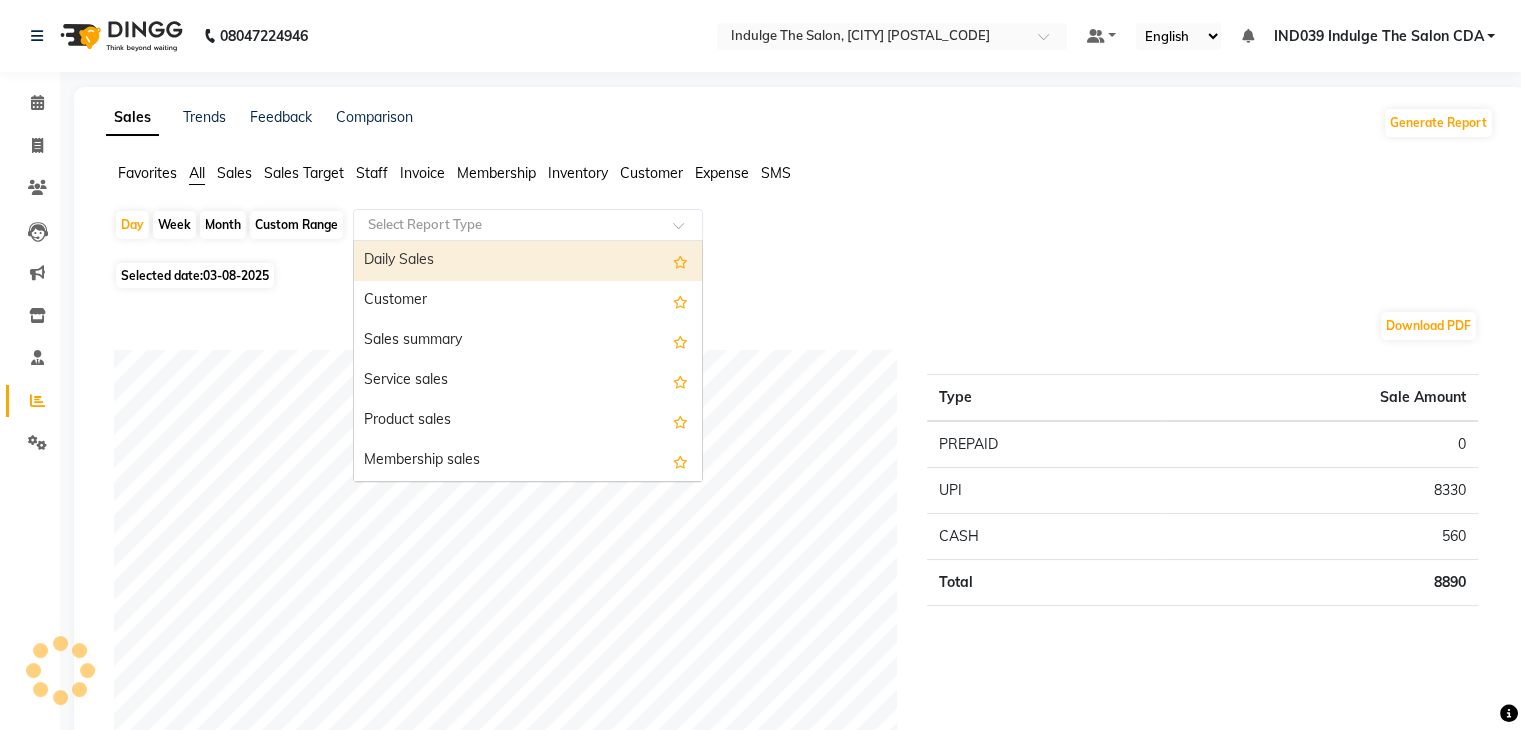 click on "Daily Sales" at bounding box center [528, 261] 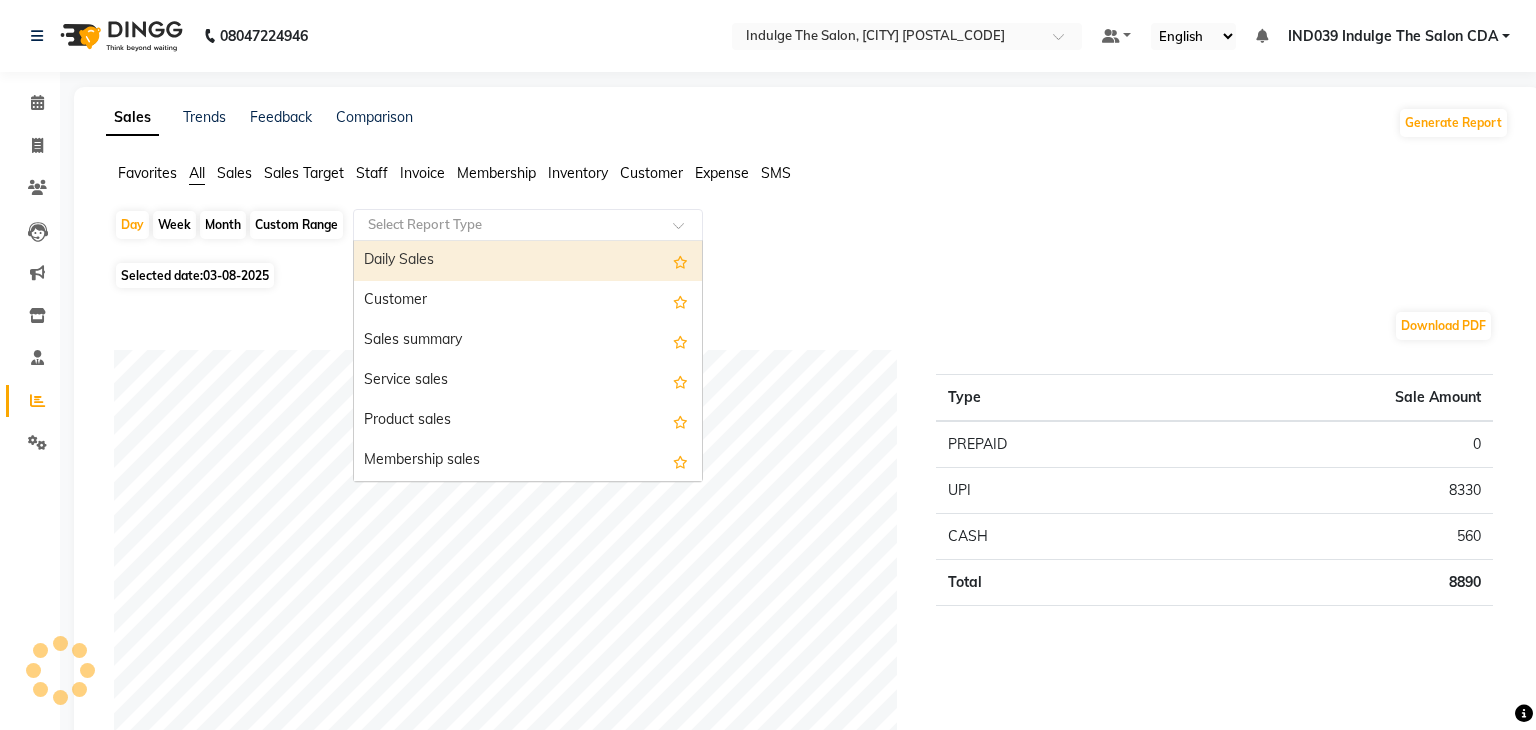 select on "full_report" 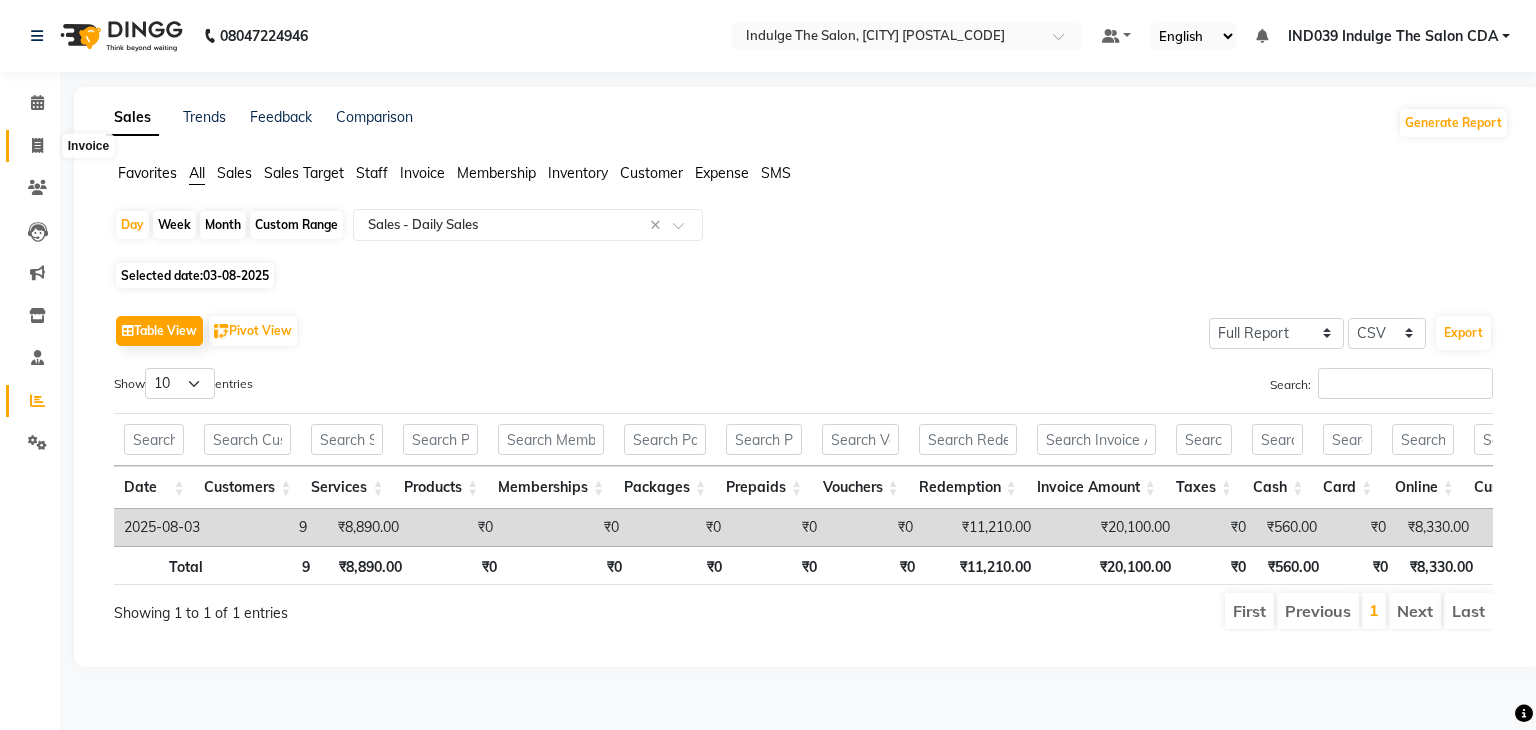 click 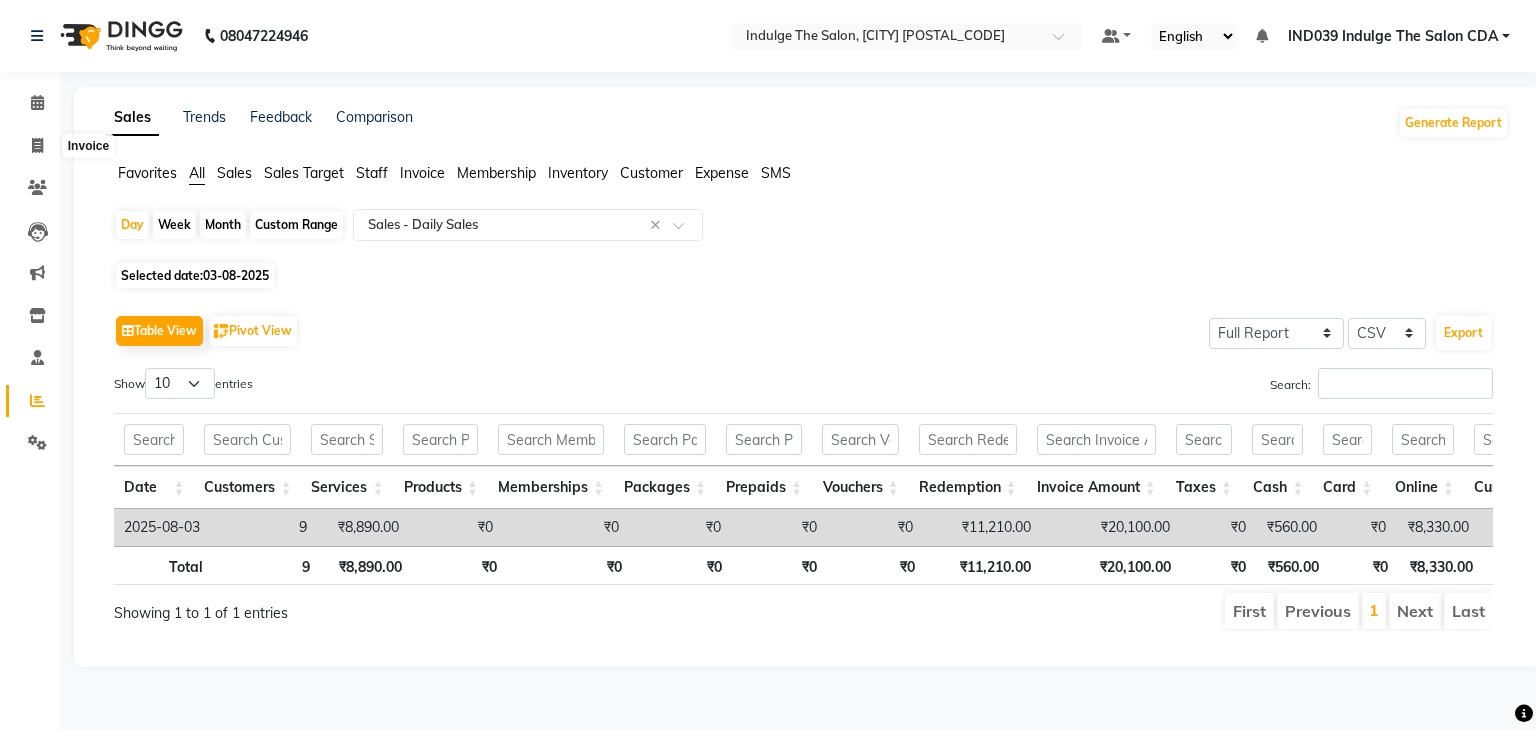 select on "service" 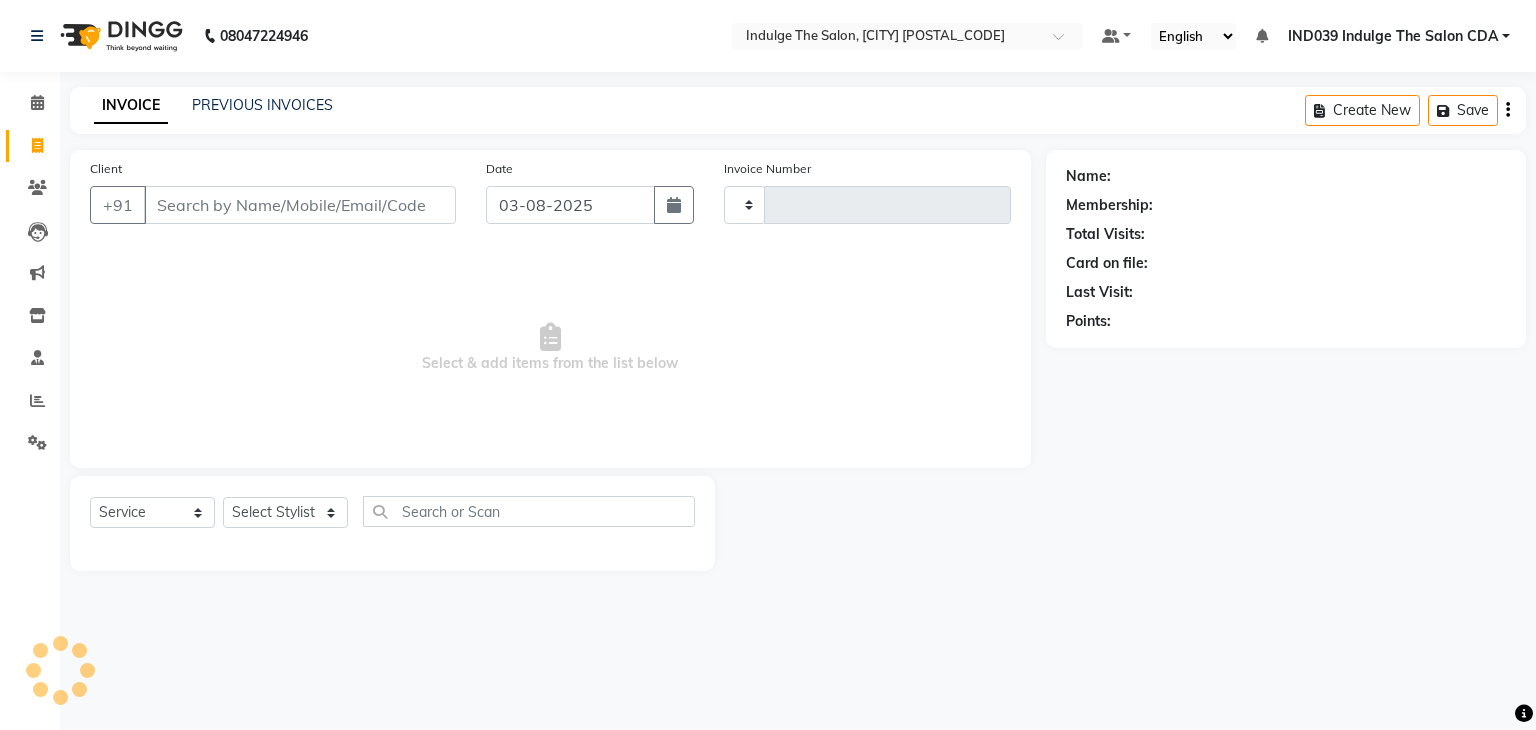 type on "0940" 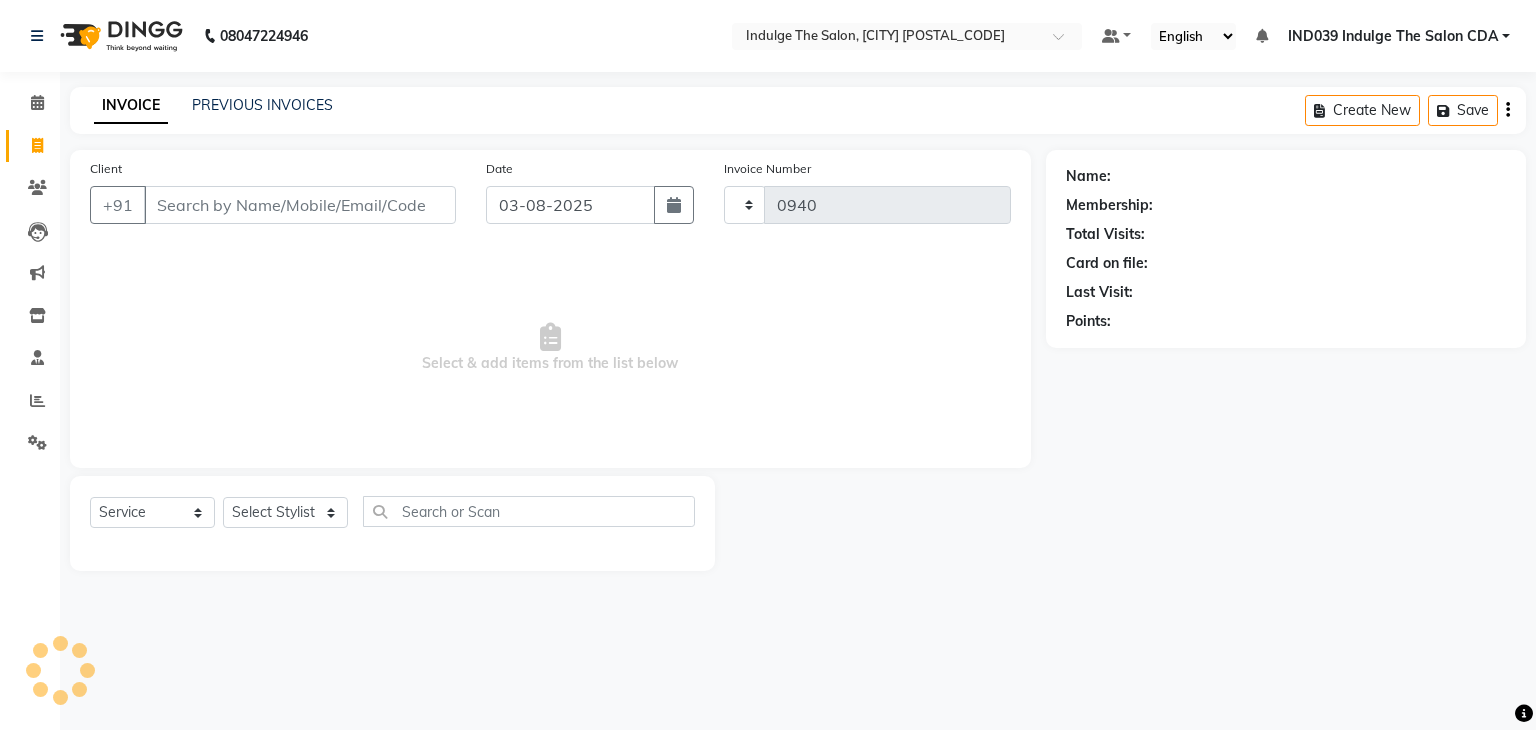 select on "7297" 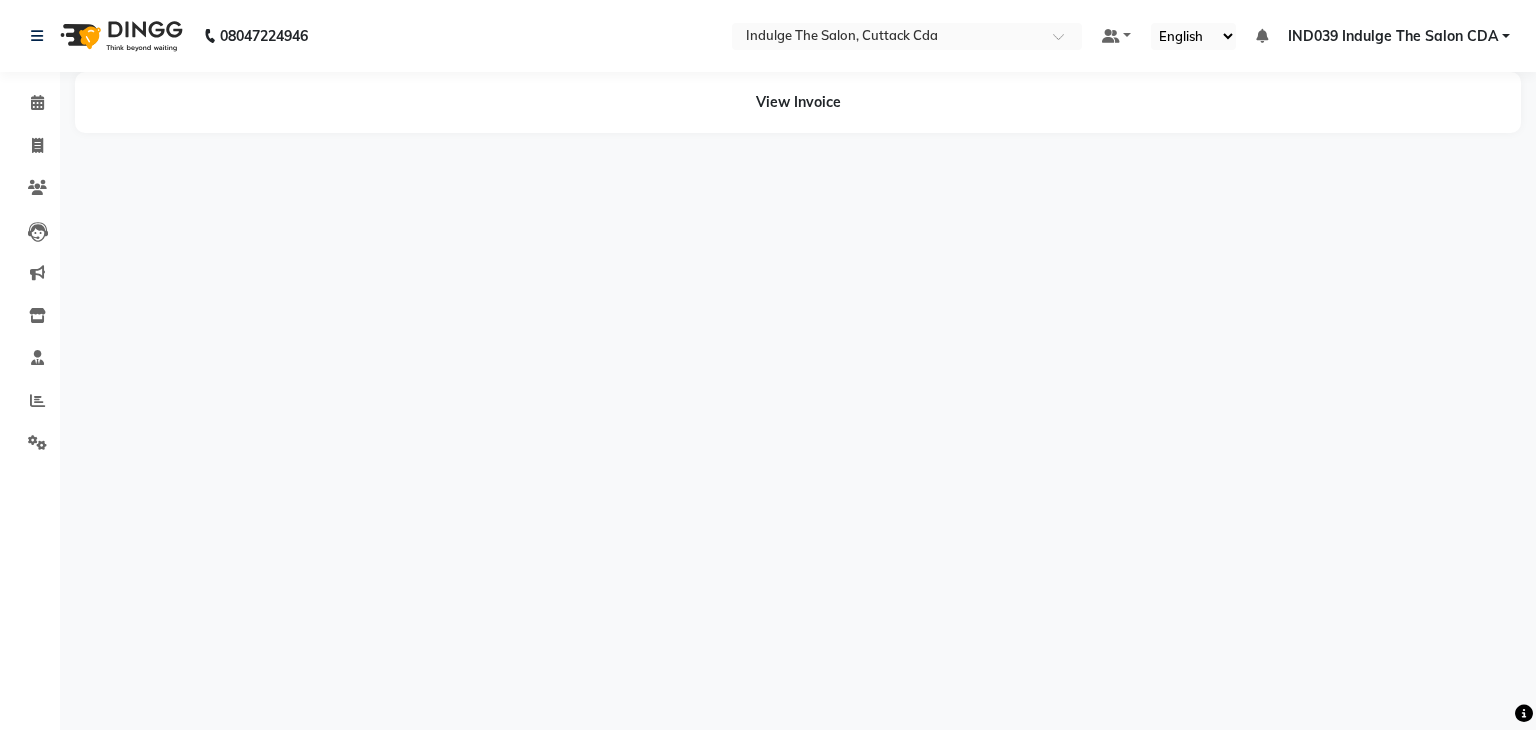 scroll, scrollTop: 0, scrollLeft: 0, axis: both 